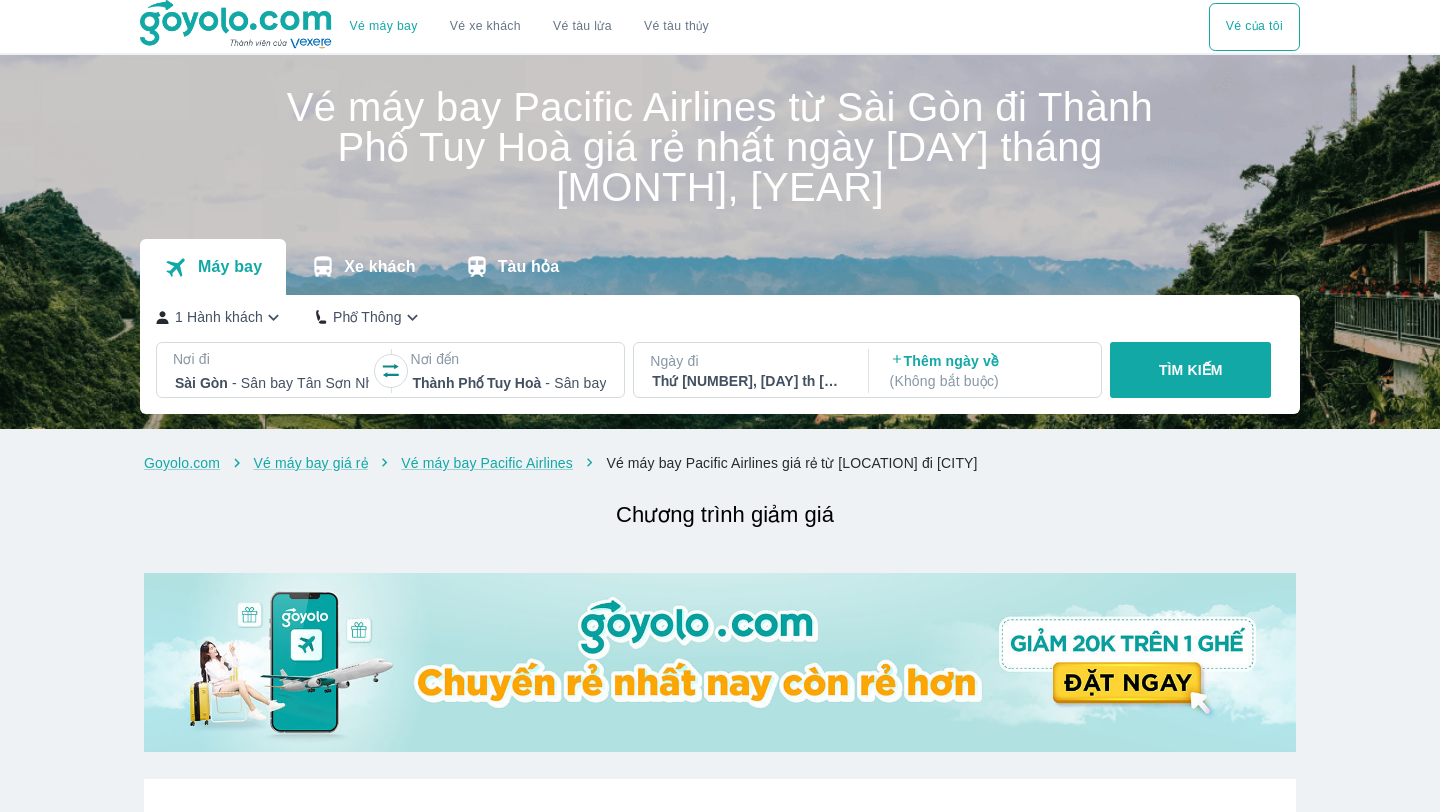 scroll, scrollTop: 685, scrollLeft: 0, axis: vertical 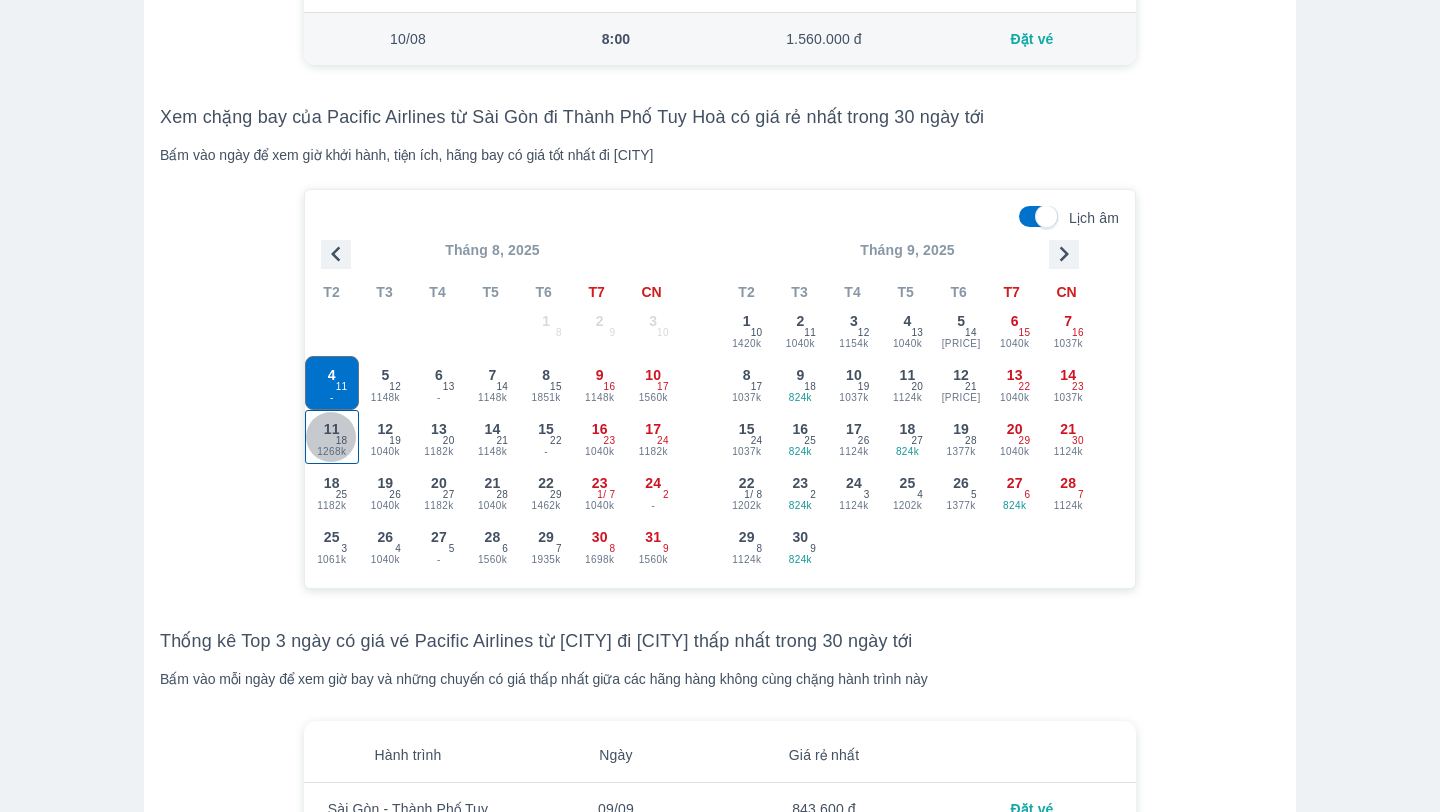 click on "11 1268k 18" at bounding box center (332, 437) 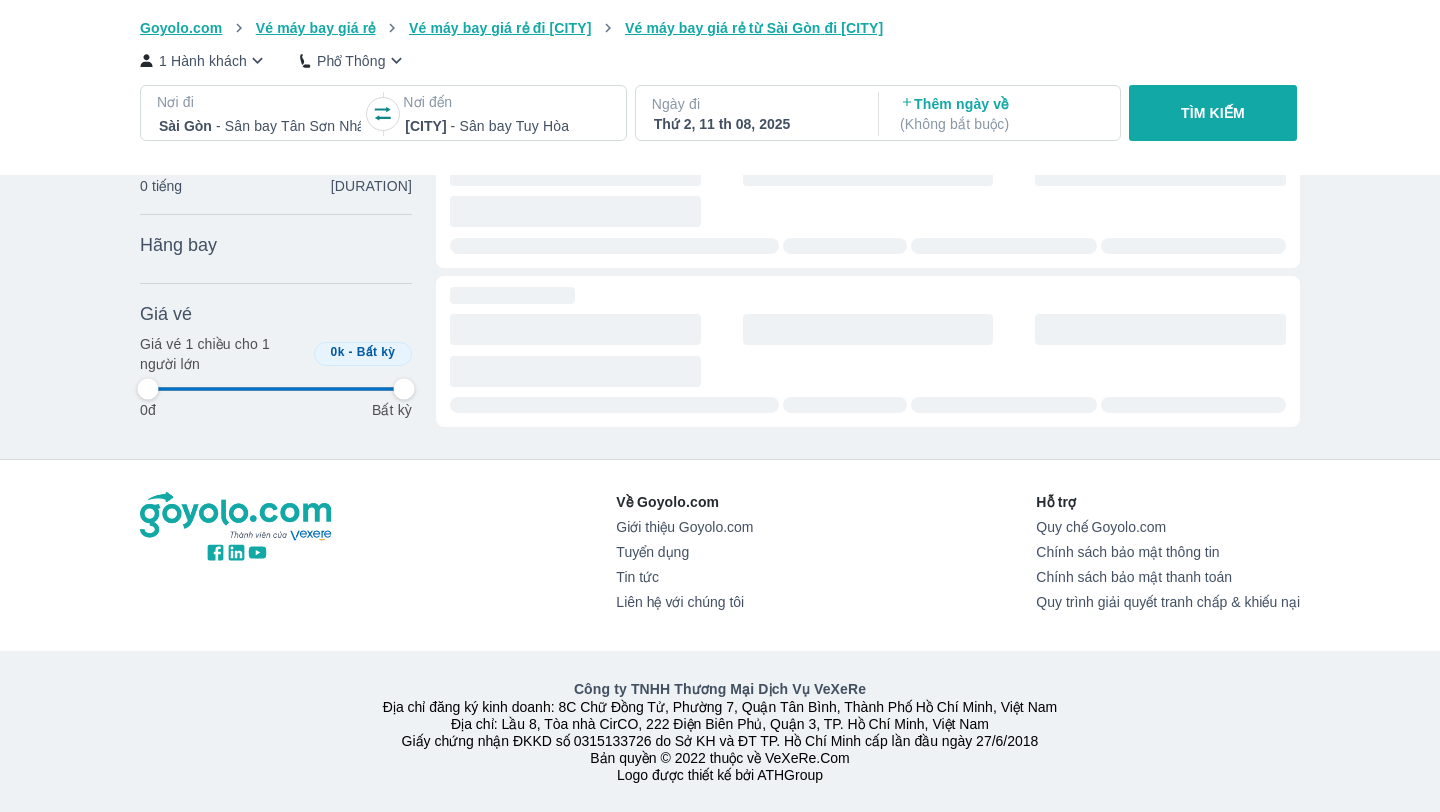 scroll, scrollTop: 355, scrollLeft: 0, axis: vertical 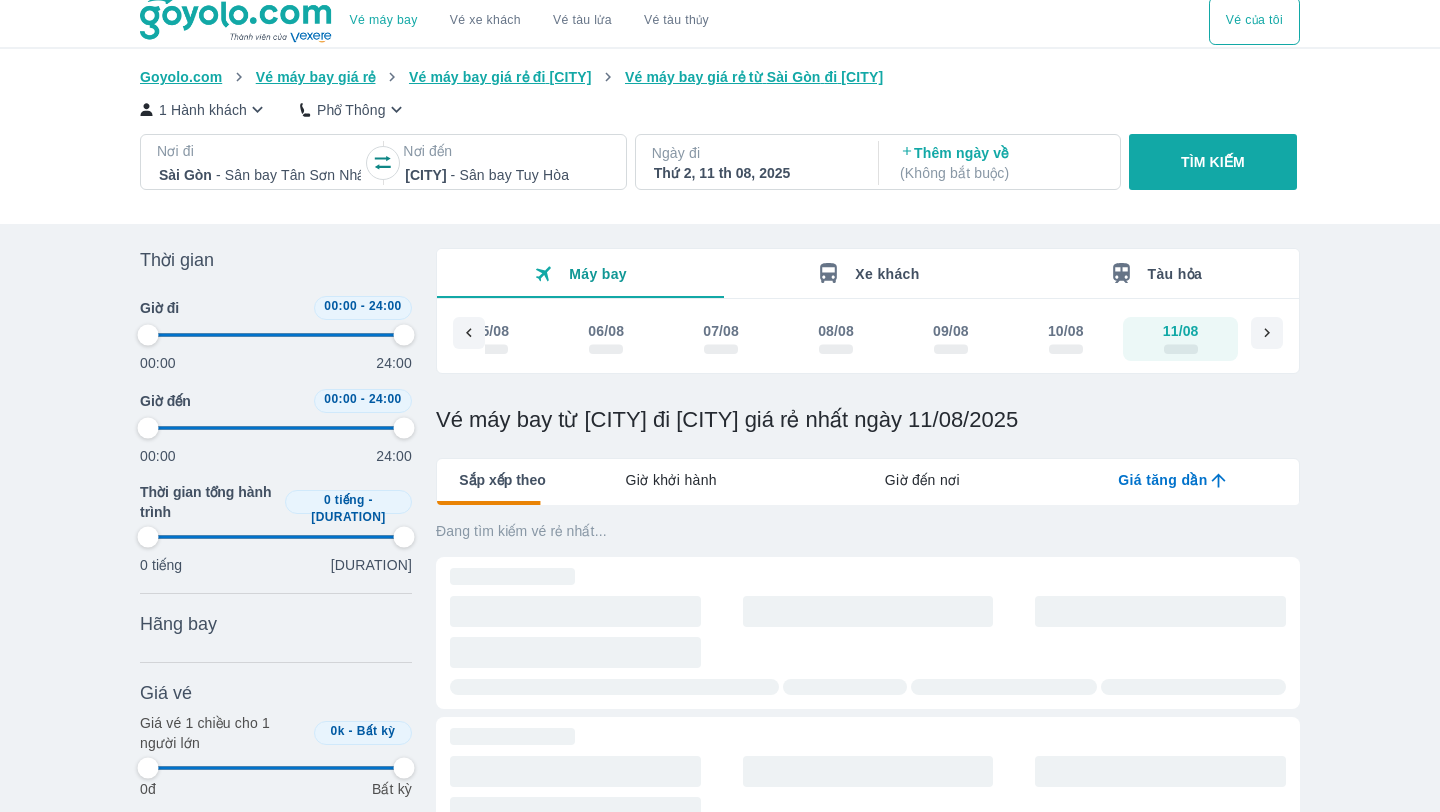 type on "97.9166666666667" 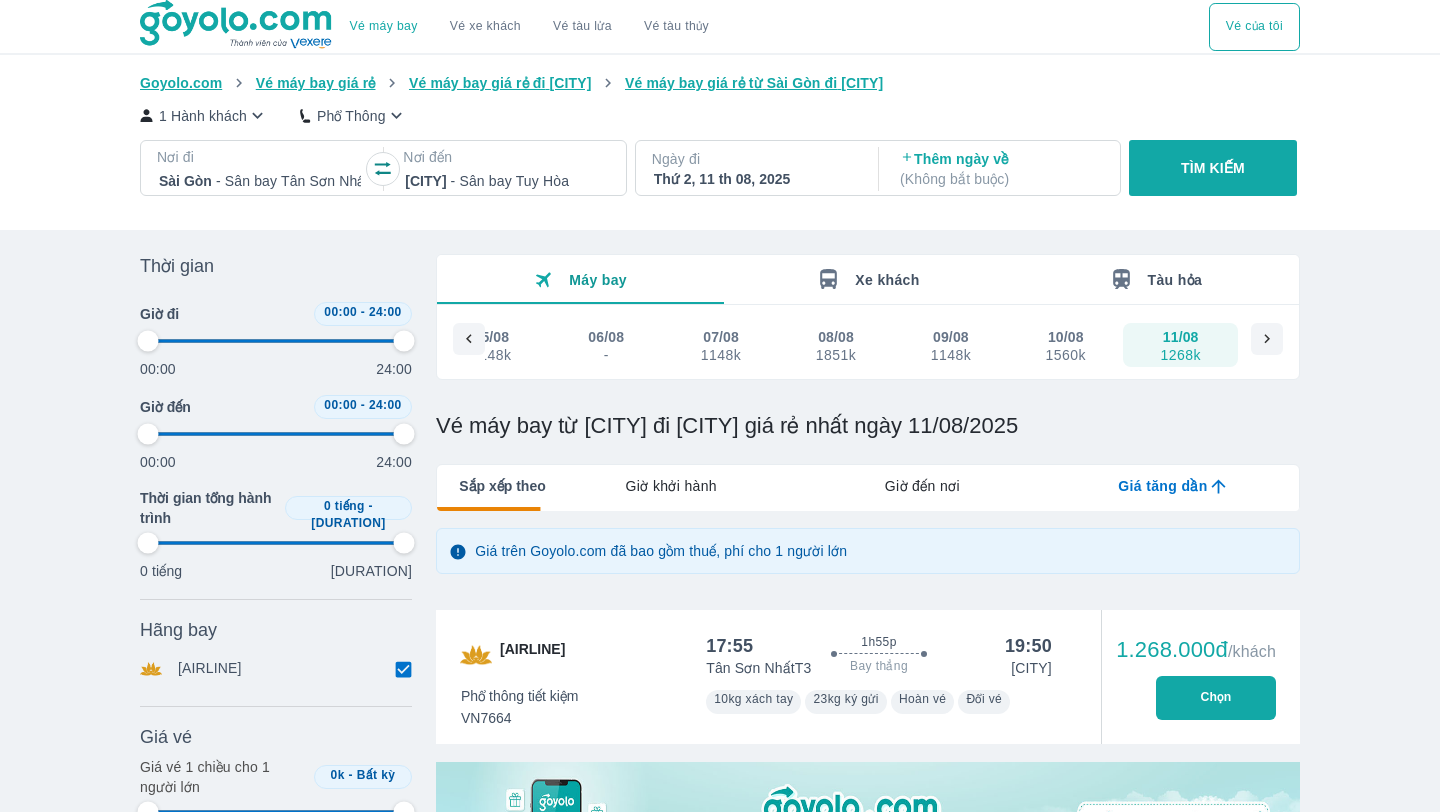 type on "97.9166666666667" 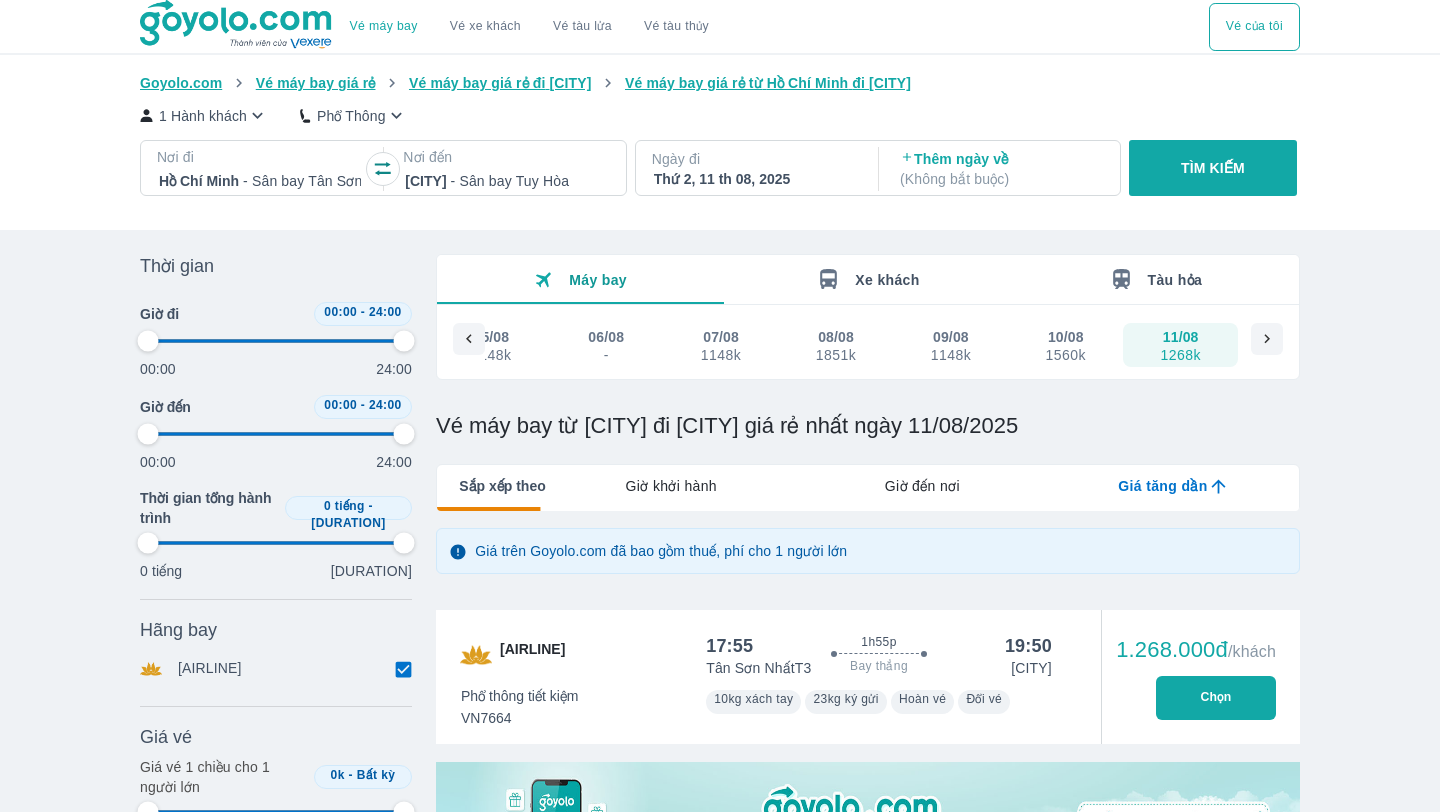 type on "97.9166666666667" 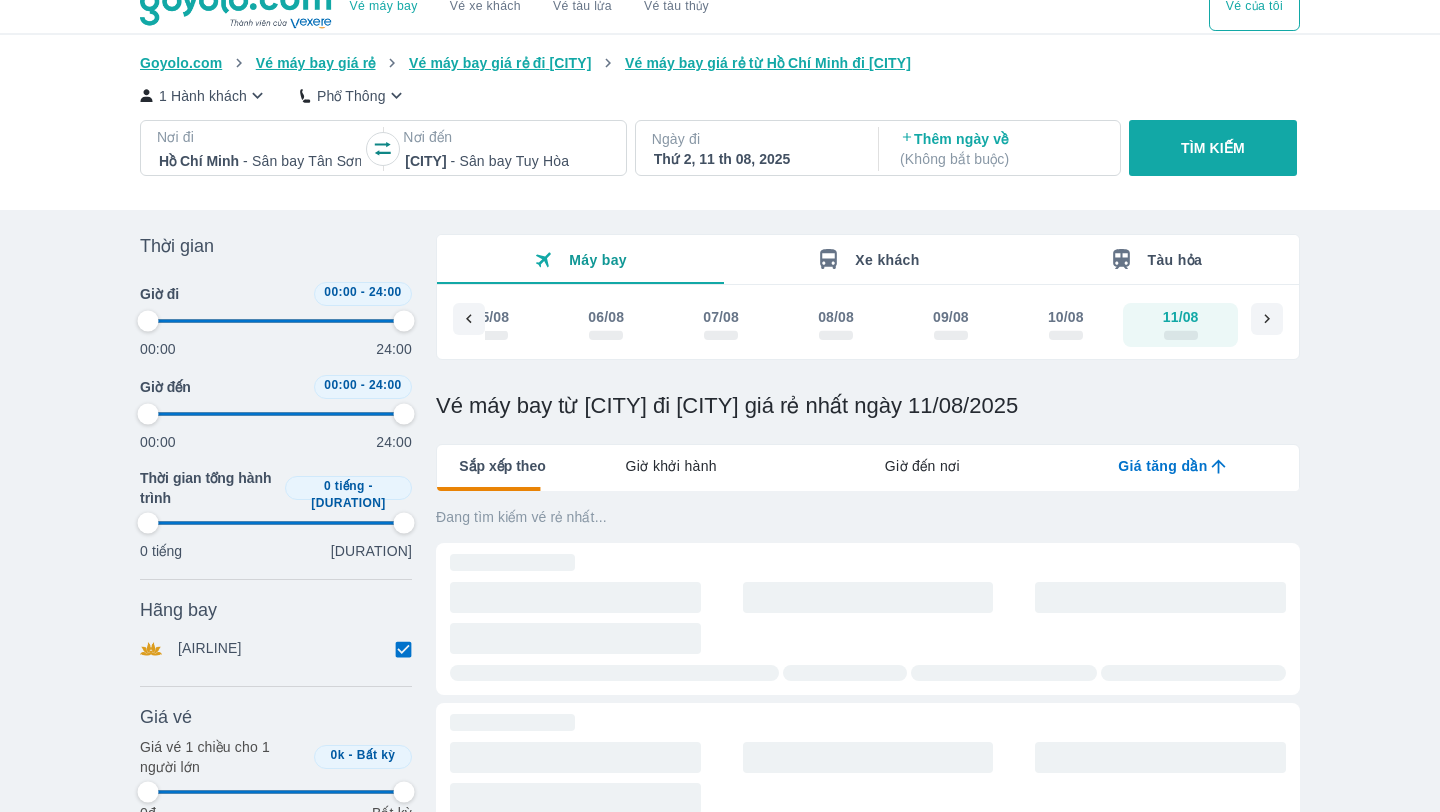 type on "97.9166666666667" 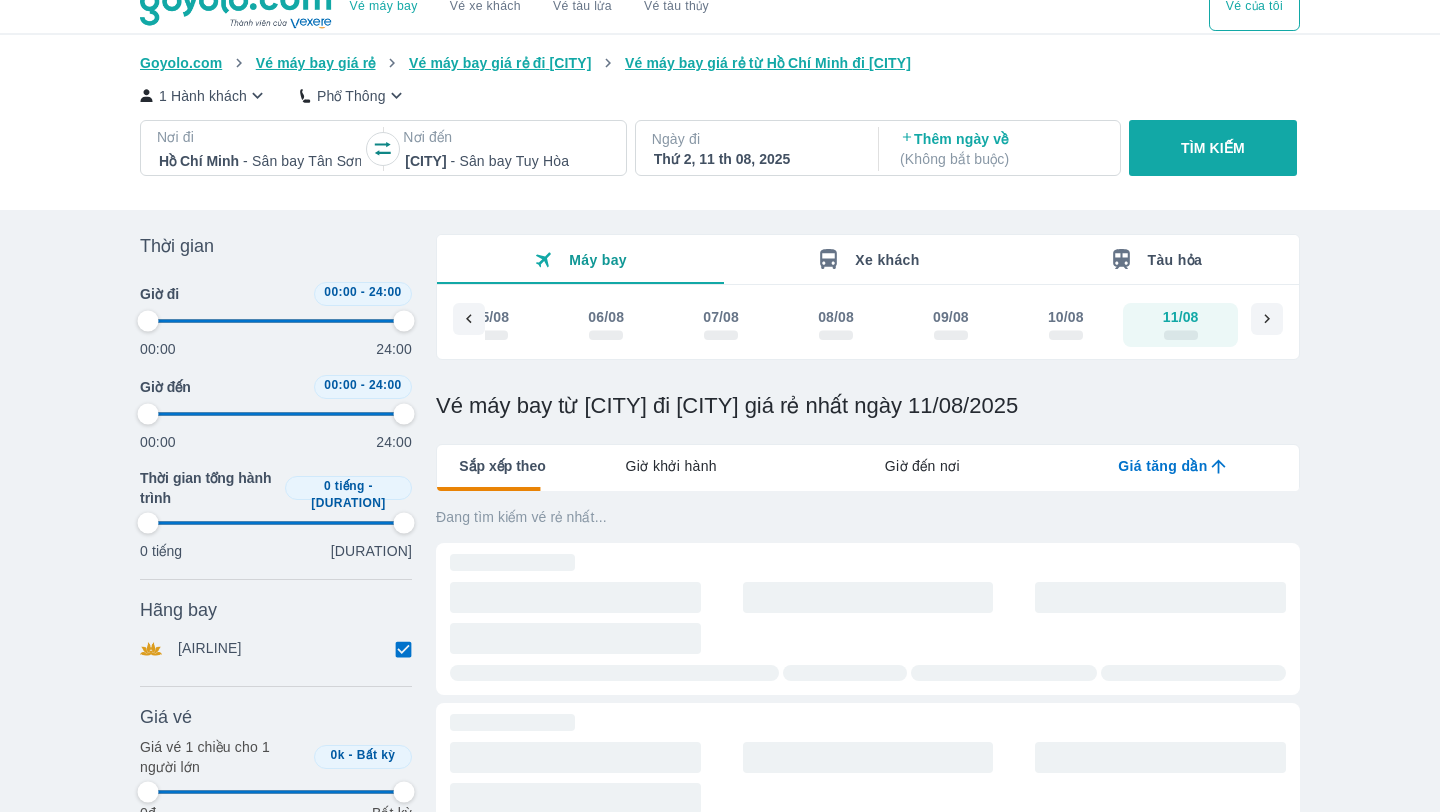 type on "97.9166666666667" 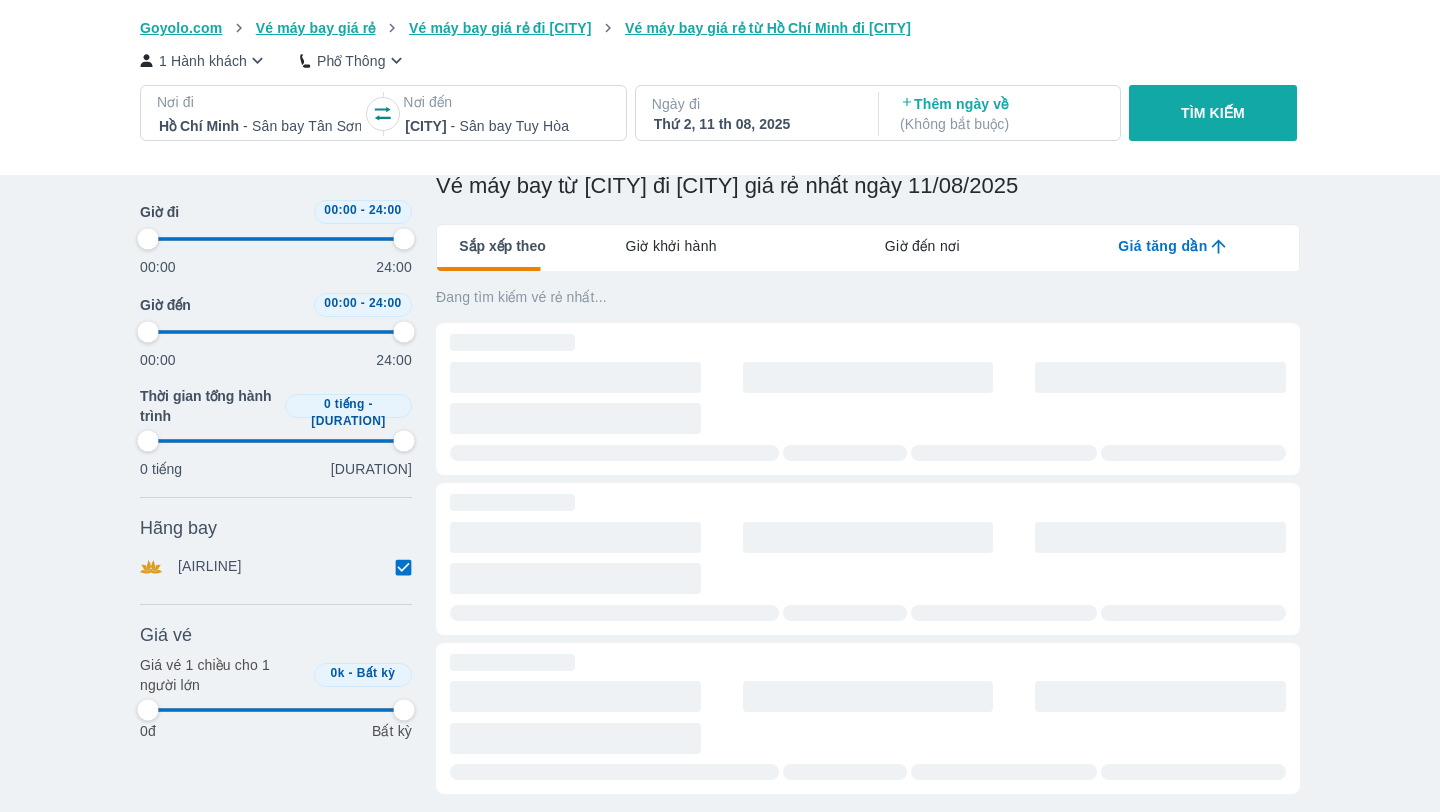 scroll, scrollTop: 119, scrollLeft: 0, axis: vertical 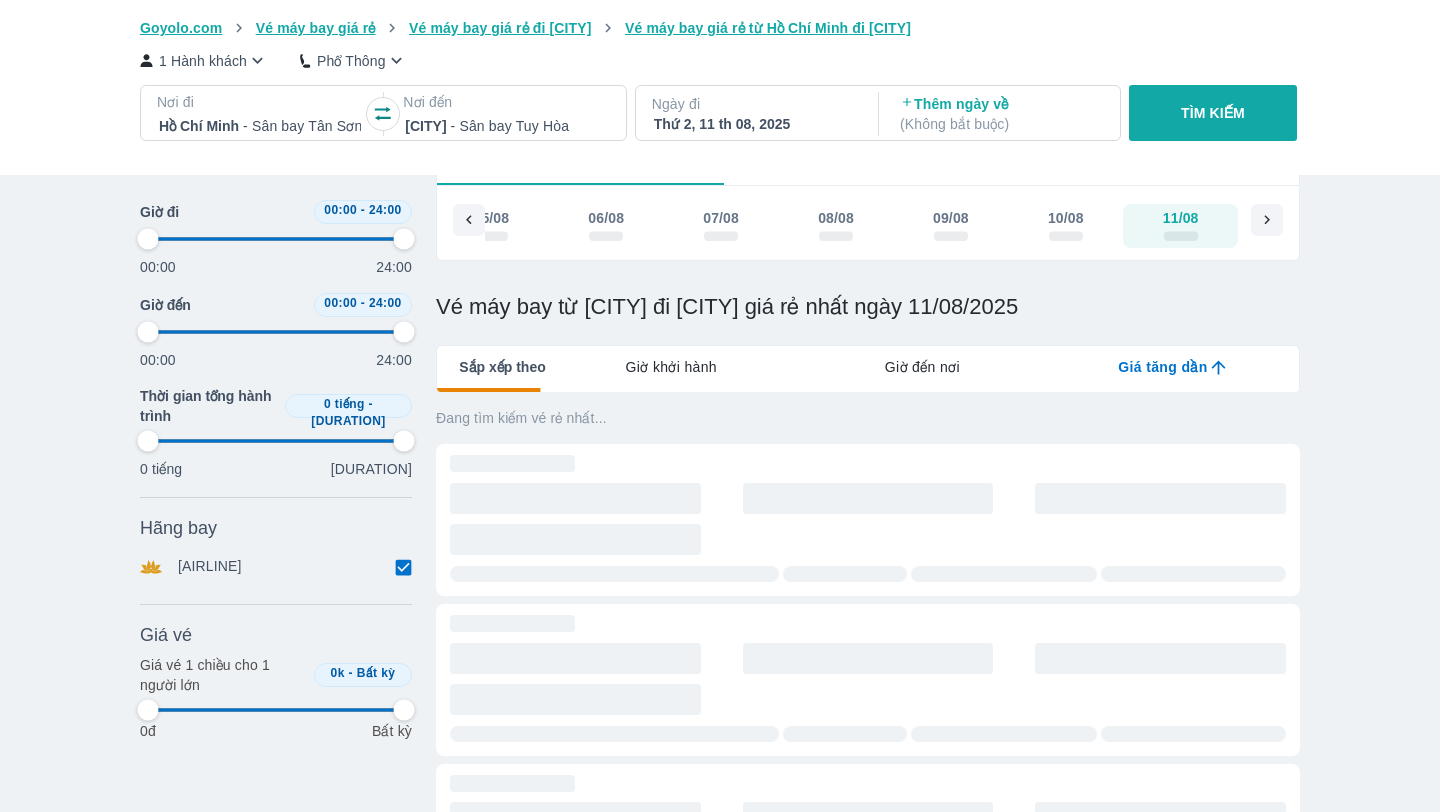 type on "97.9166666666667" 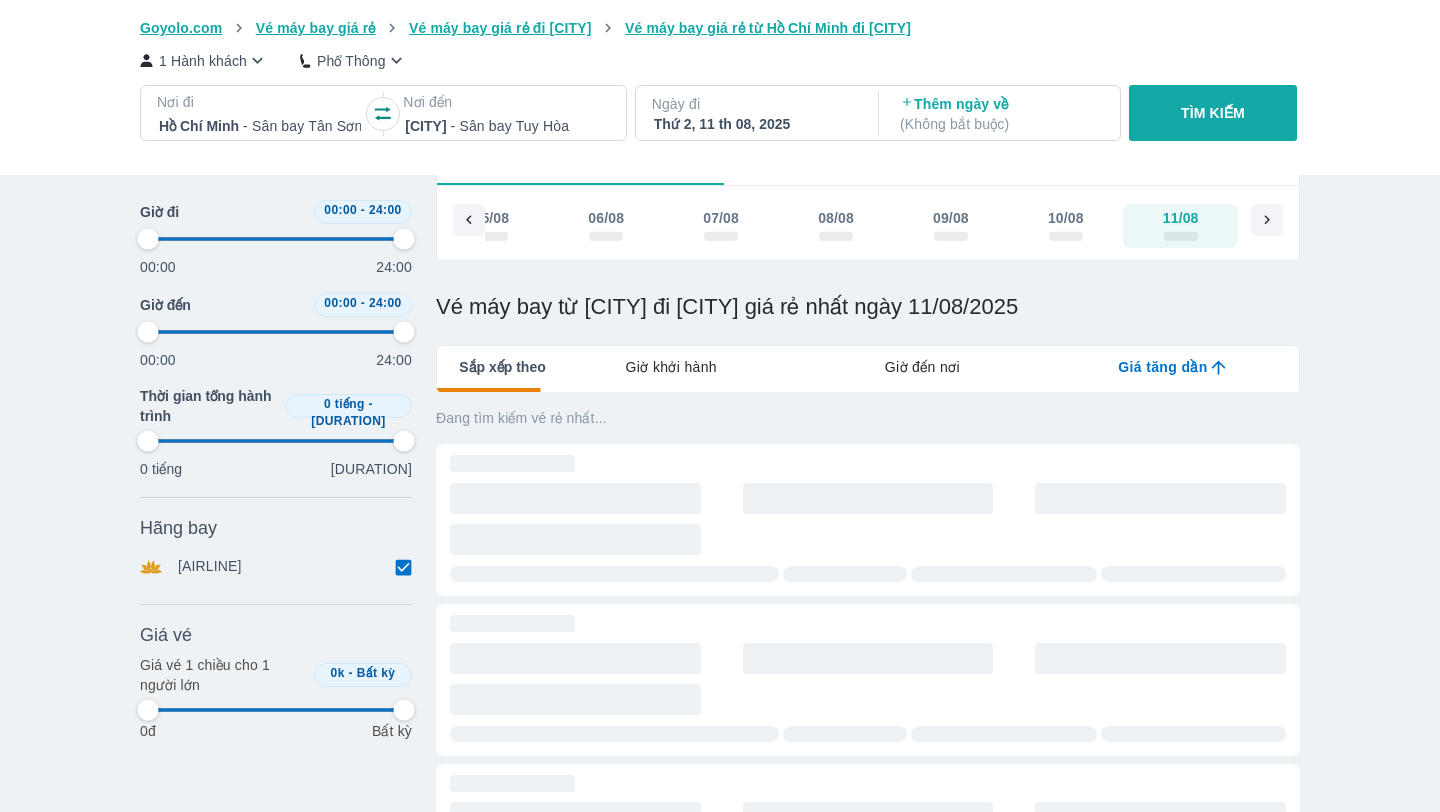 type on "97.9166666666667" 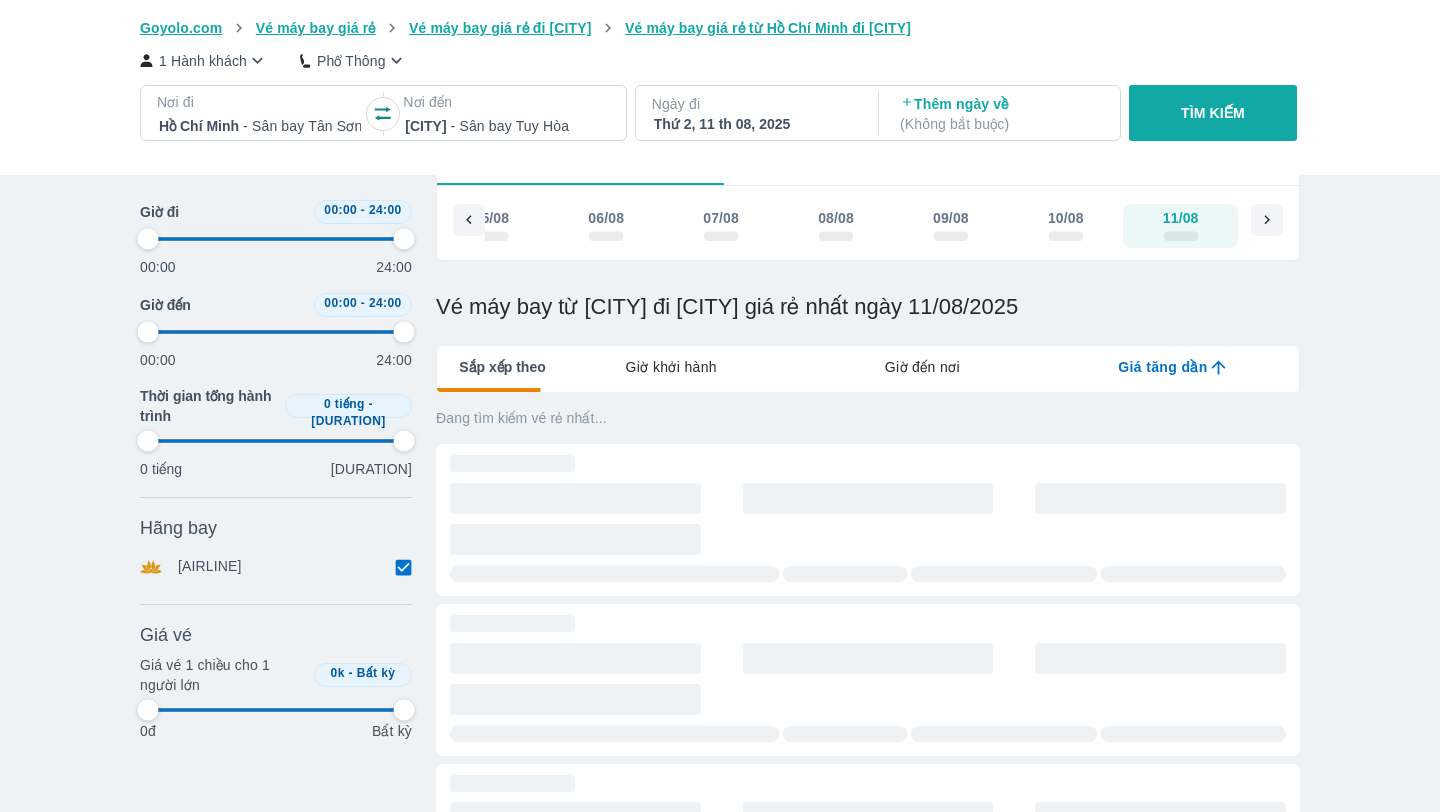 type on "97.9166666666667" 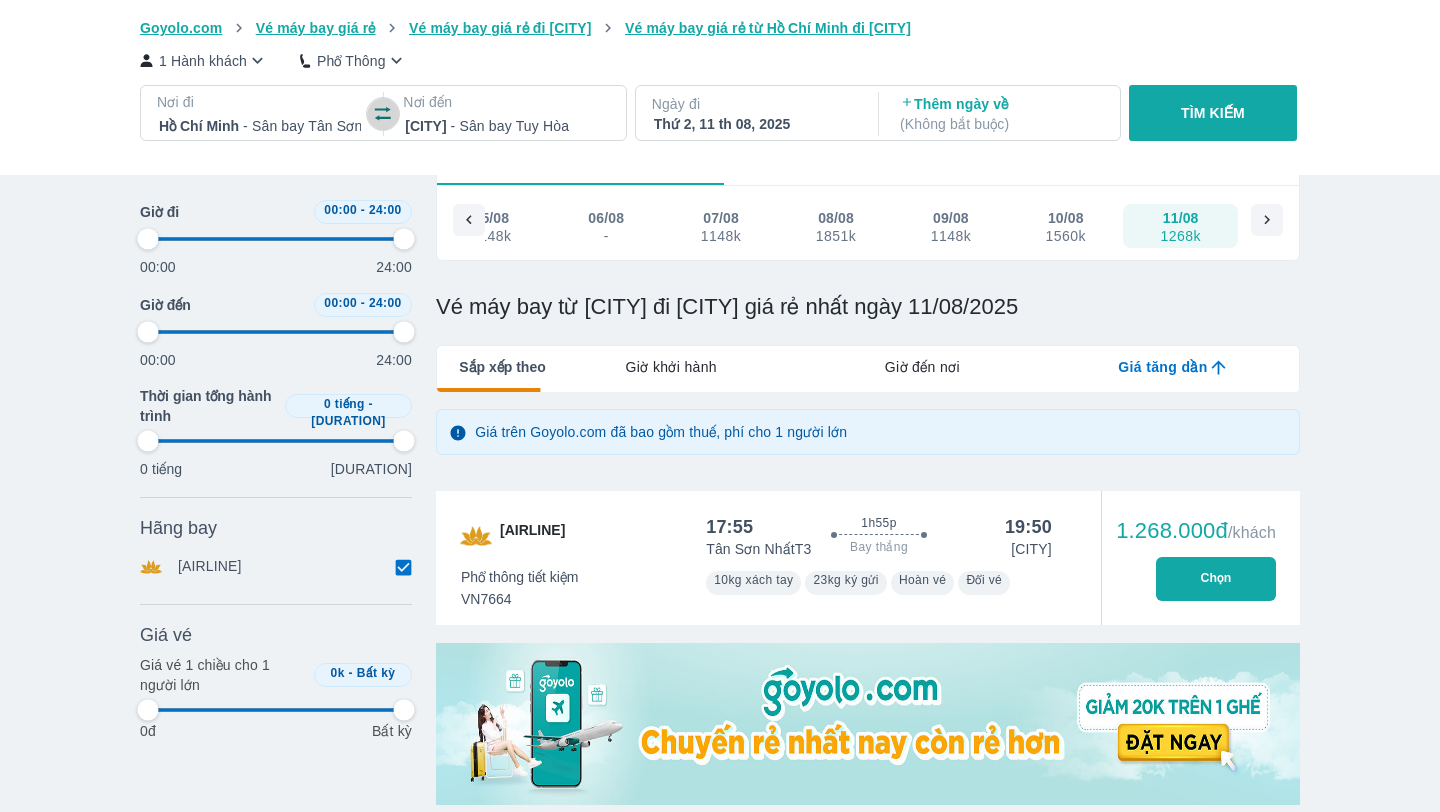 click at bounding box center [383, 114] 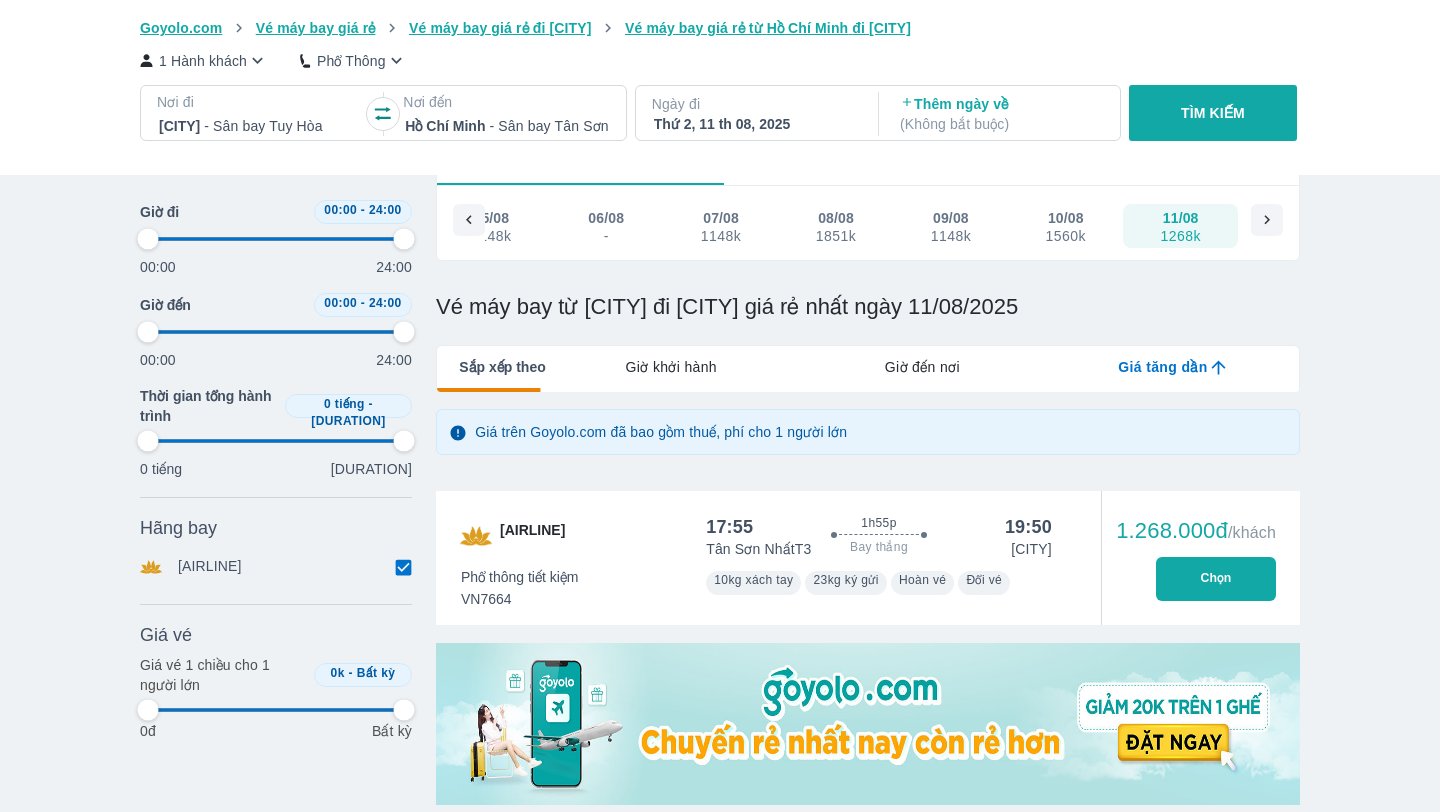 type on "97.9166666666667" 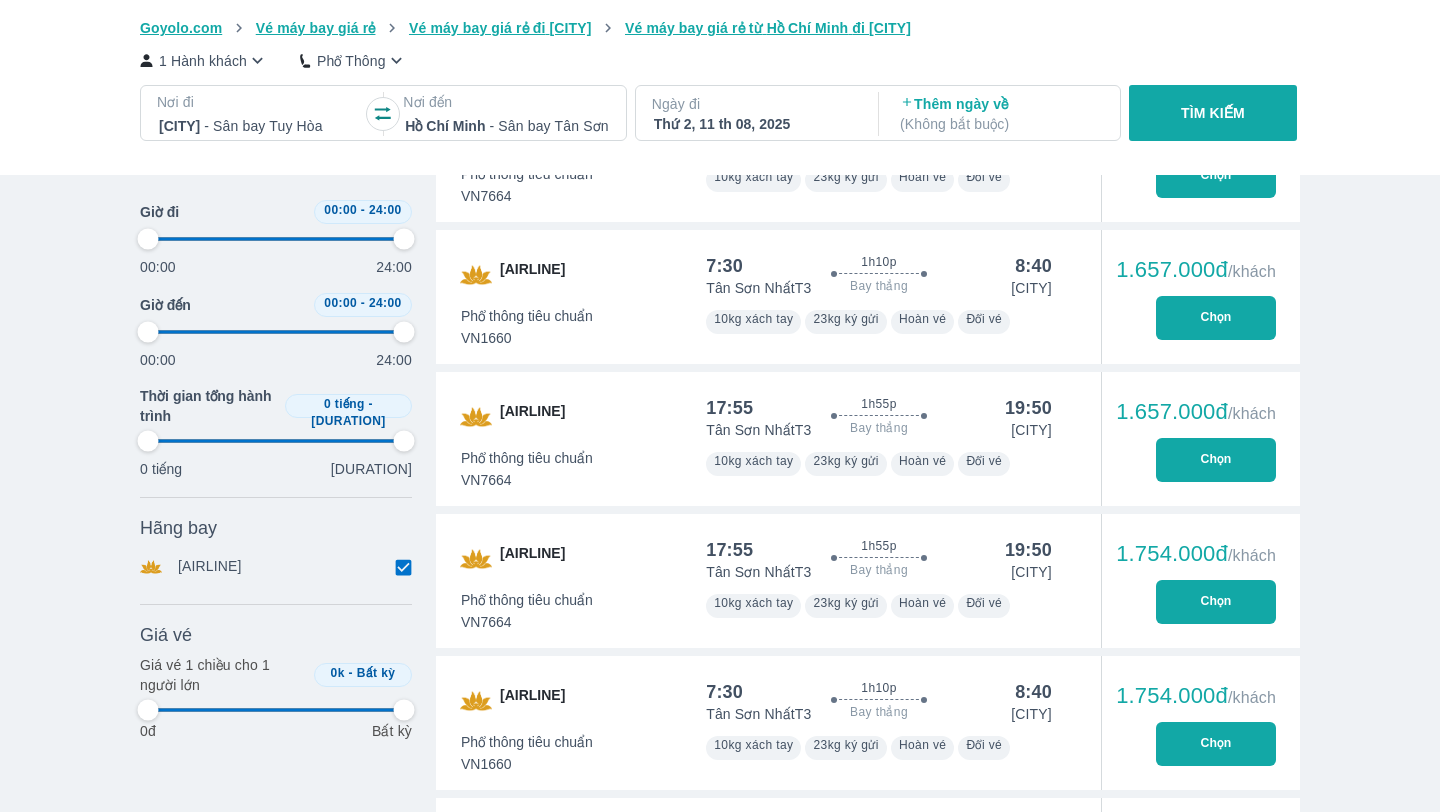 type on "97.9166666666667" 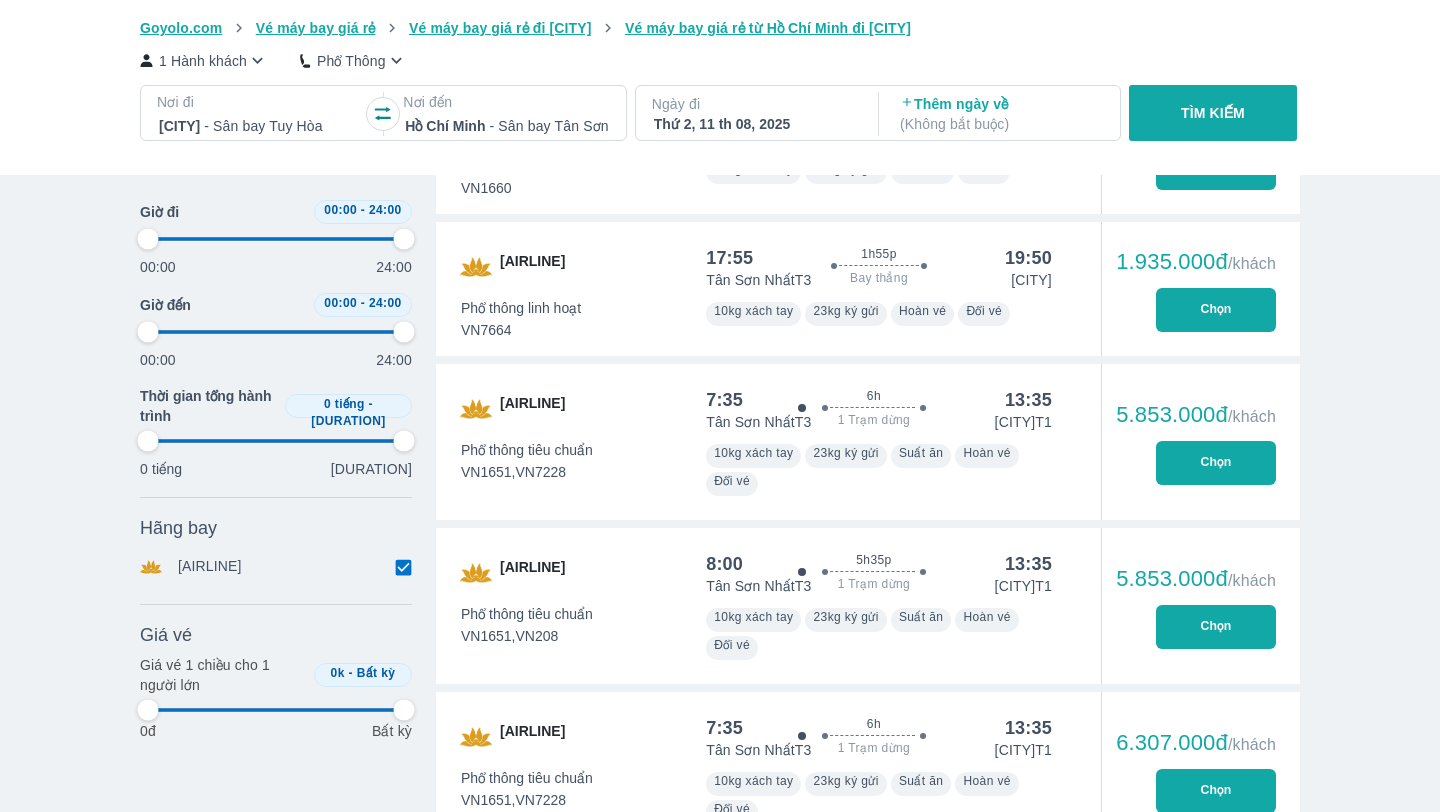 type on "97.9166666666667" 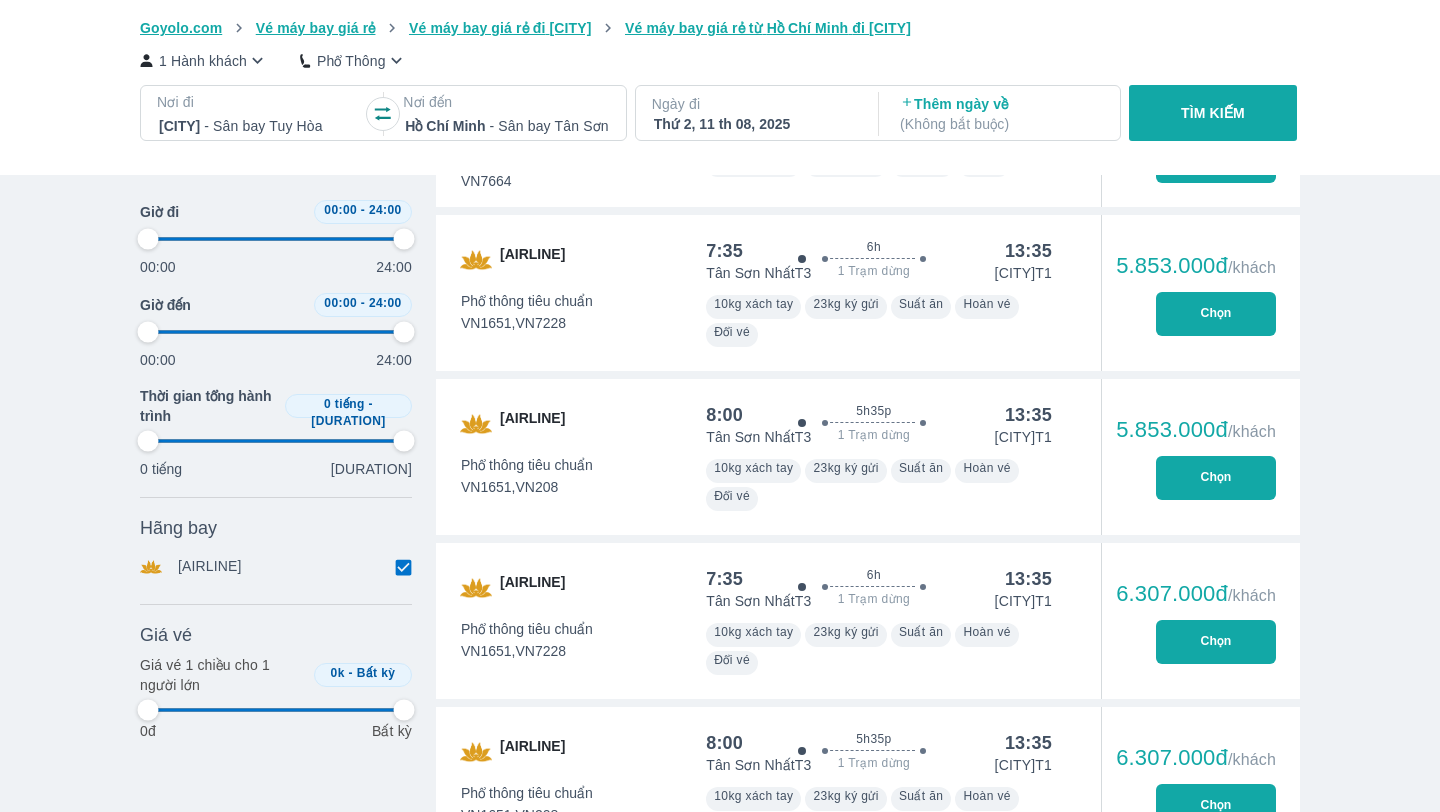 type on "97.9166666666667" 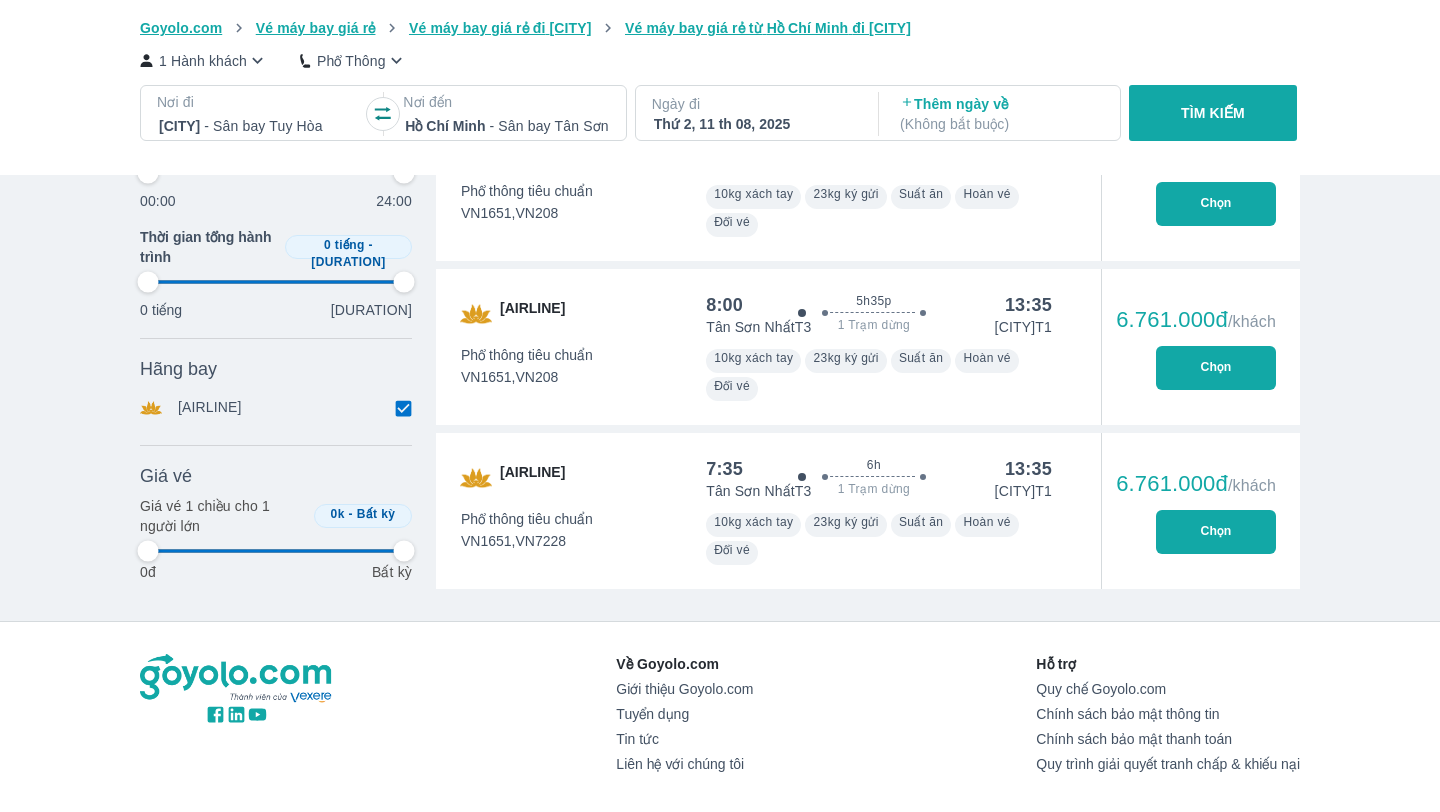 type on "97.9166666666667" 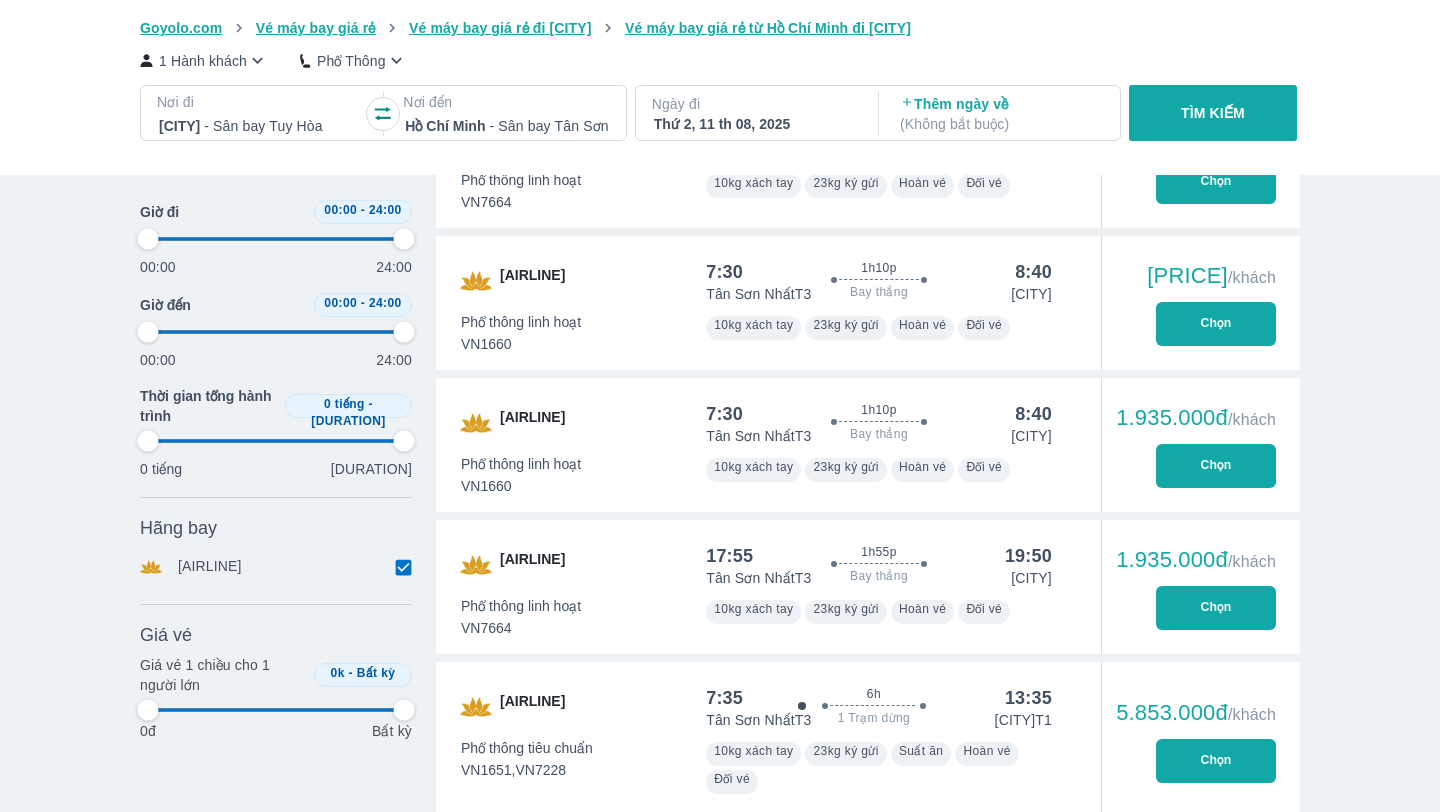 type on "97.9166666666667" 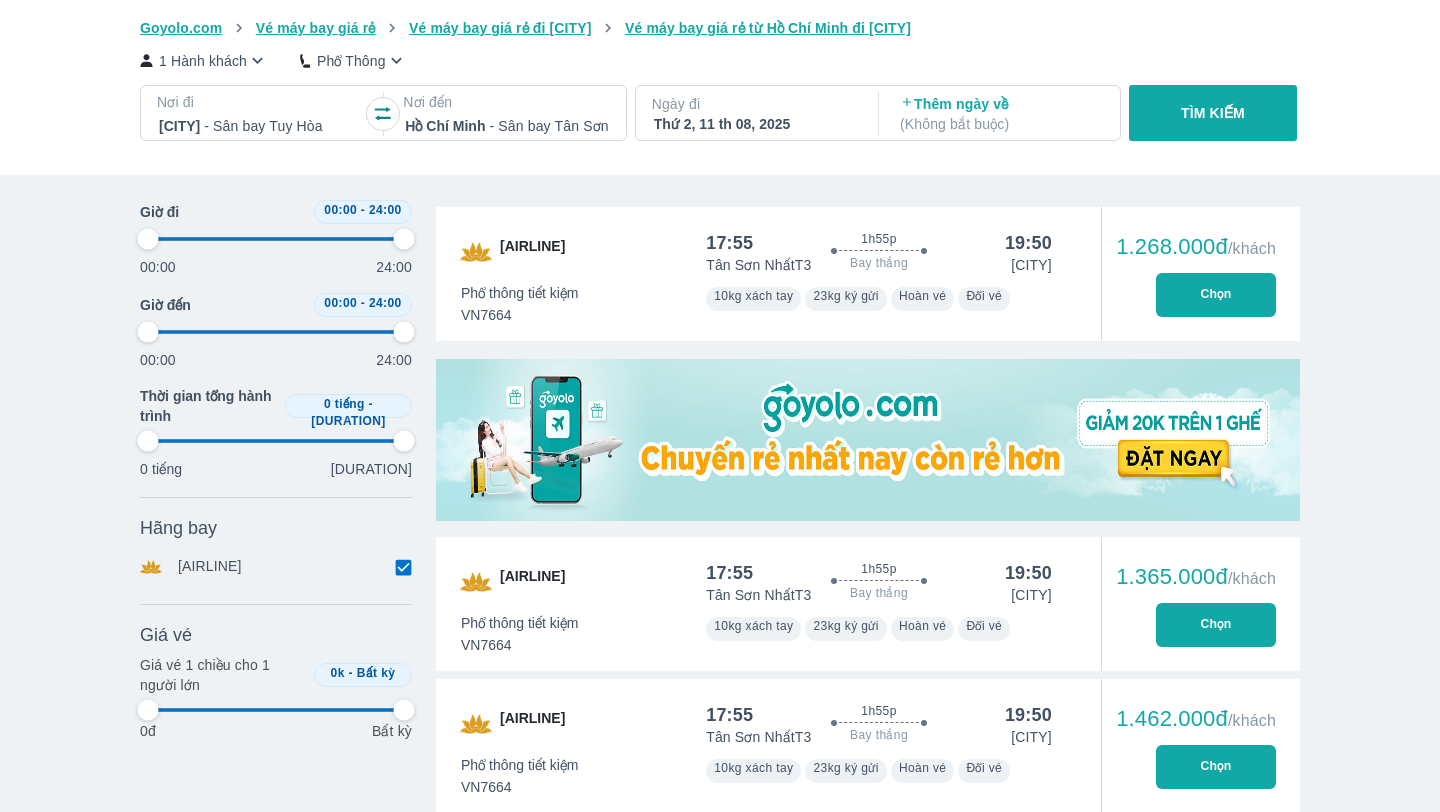 scroll, scrollTop: 0, scrollLeft: 0, axis: both 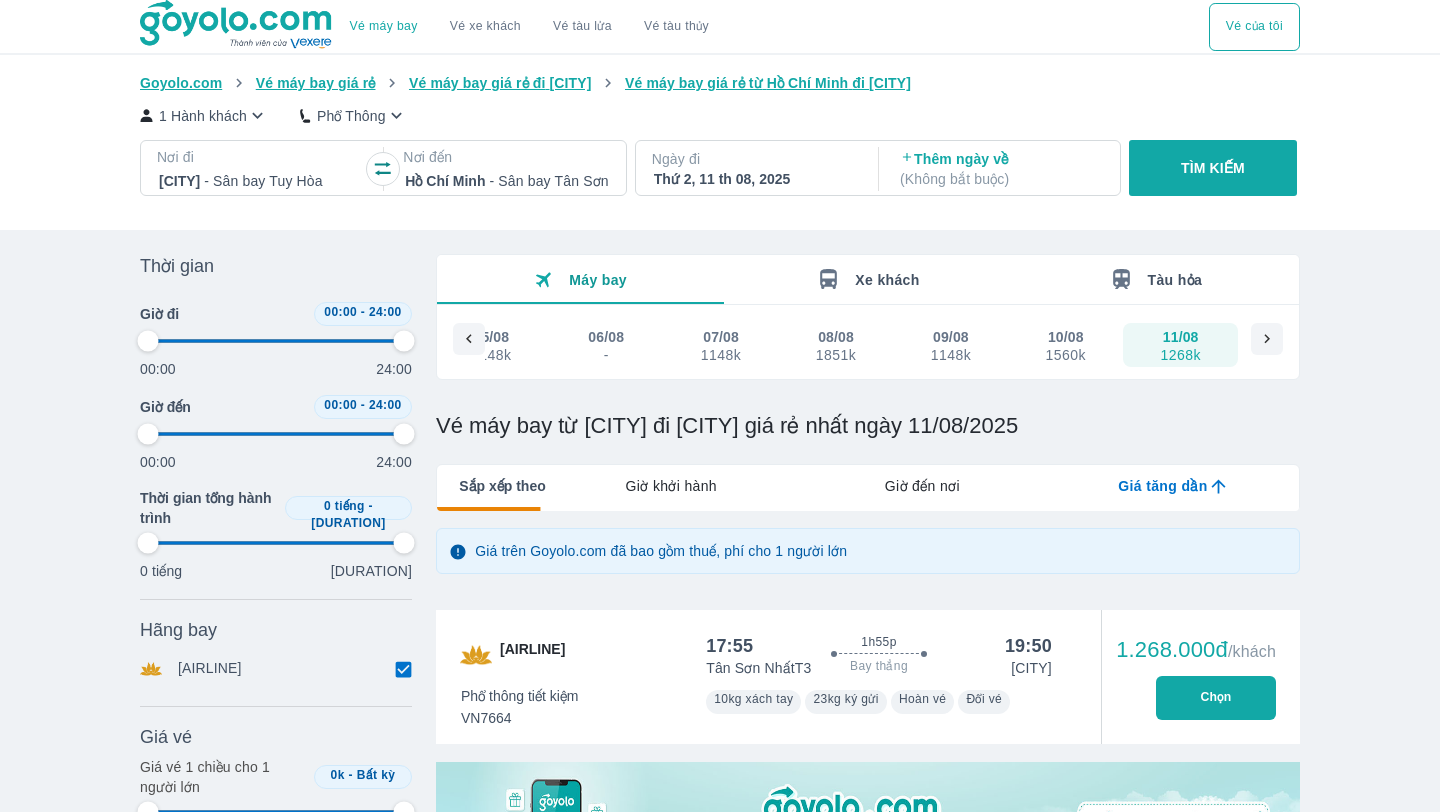 type on "97.9166666666667" 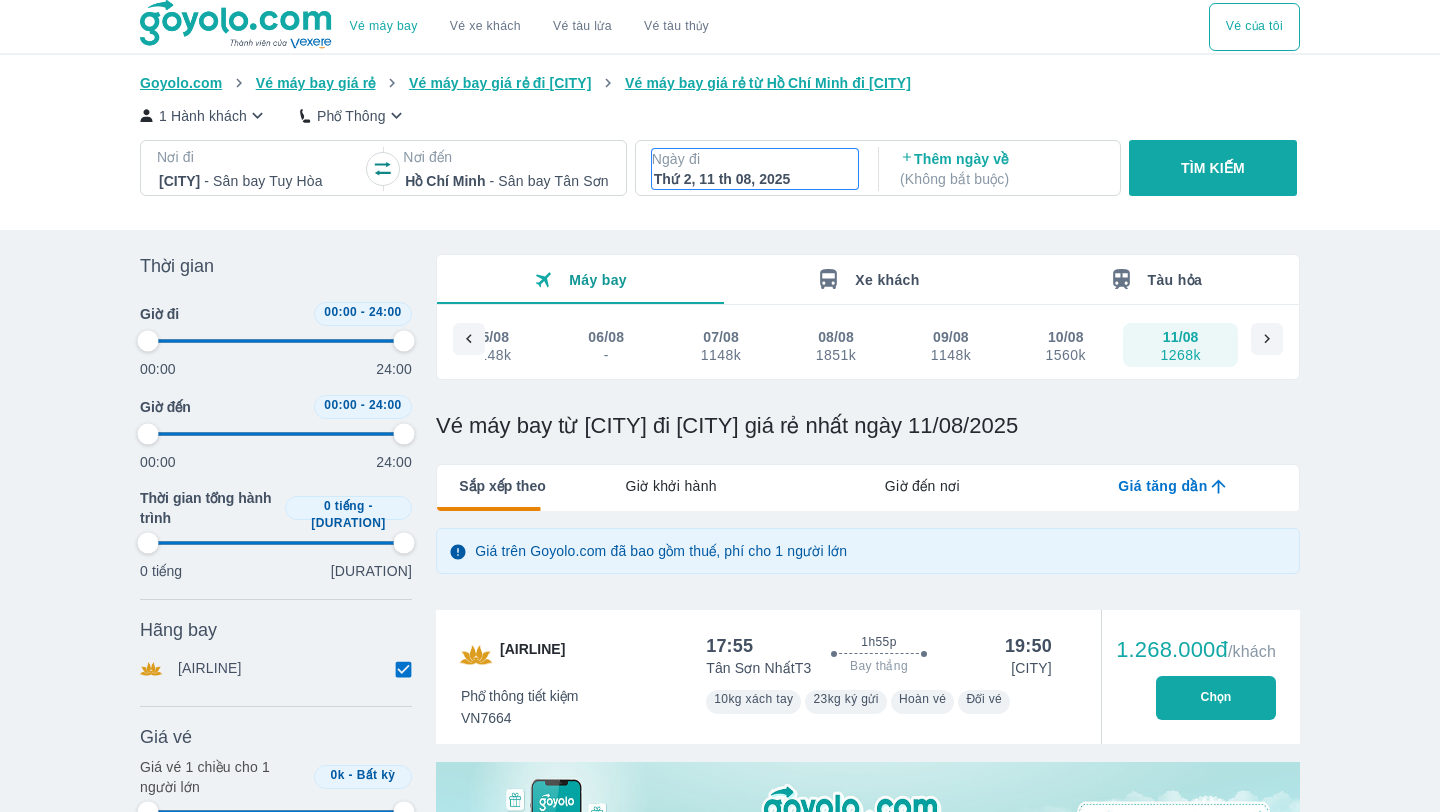 click on "Thứ 2, 11 th 08, 2025" at bounding box center (755, 179) 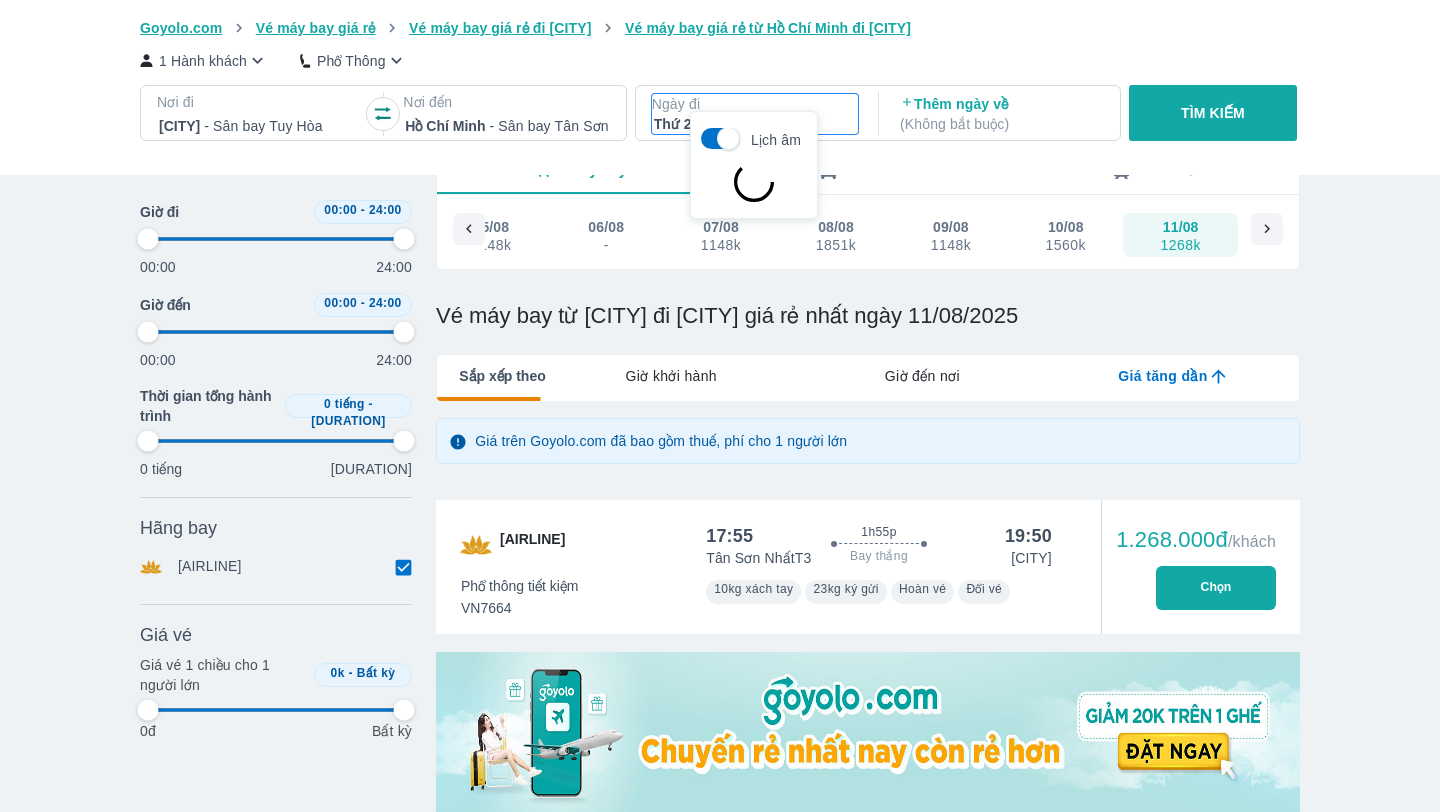 scroll, scrollTop: 115, scrollLeft: 0, axis: vertical 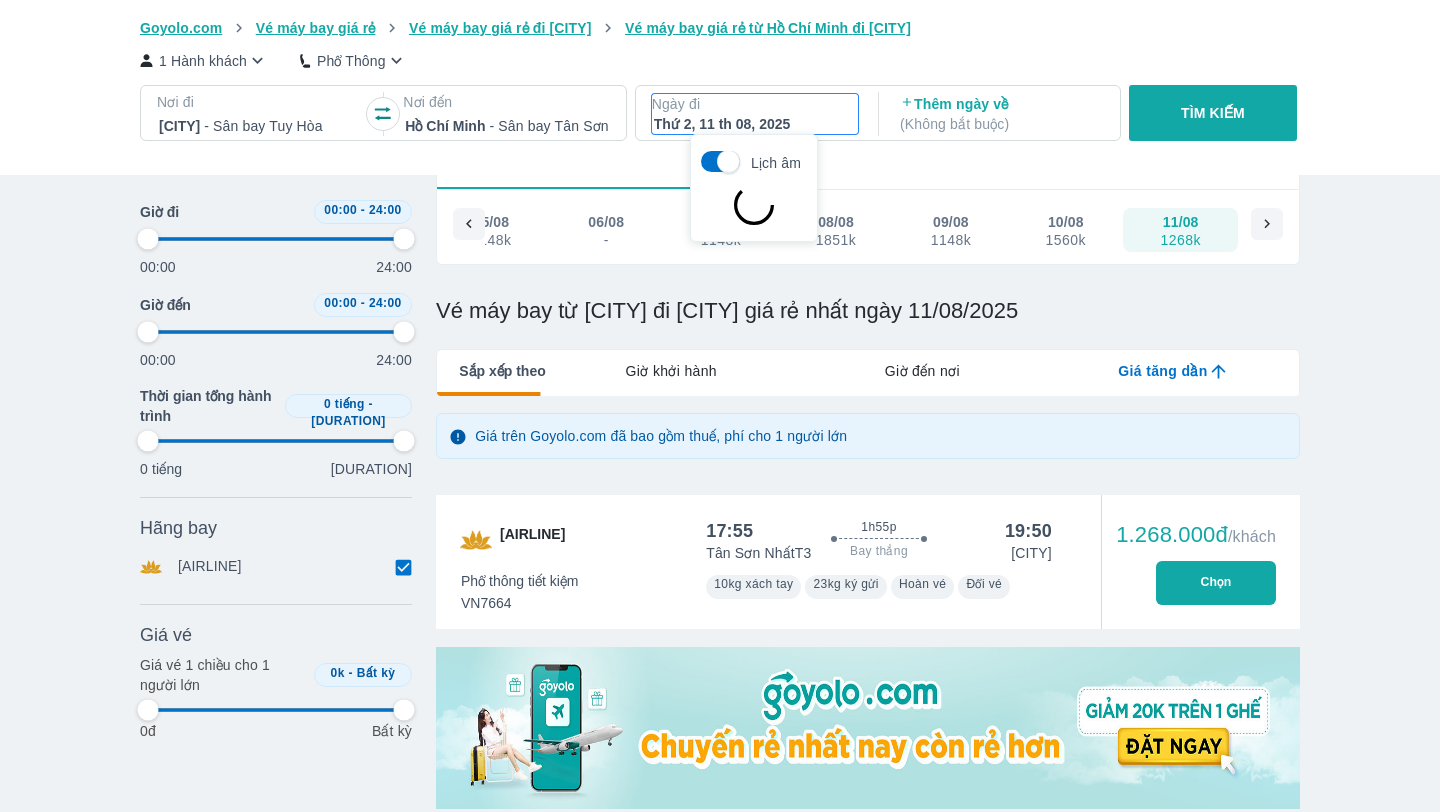 type on "97.9166666666667" 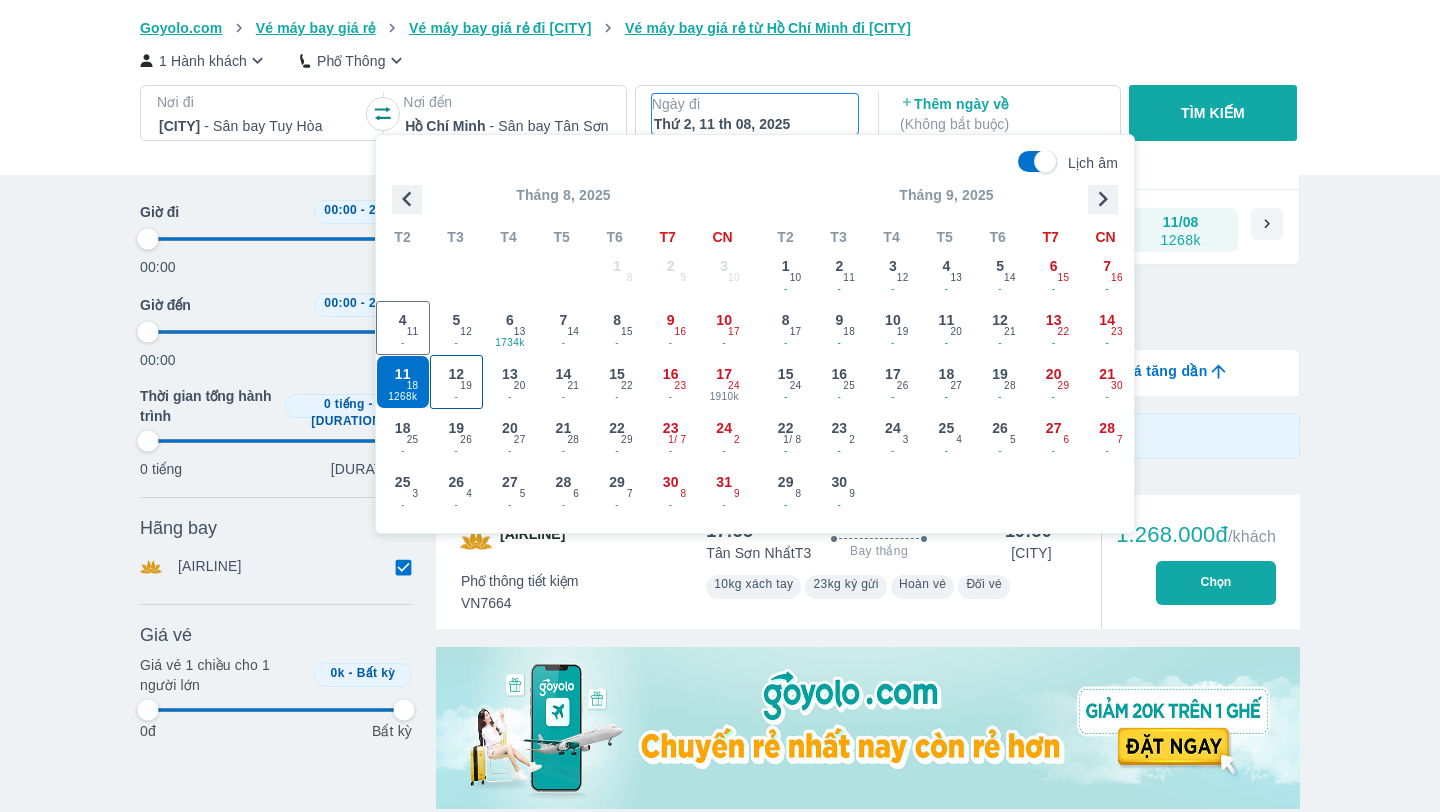 type on "97.9166666666667" 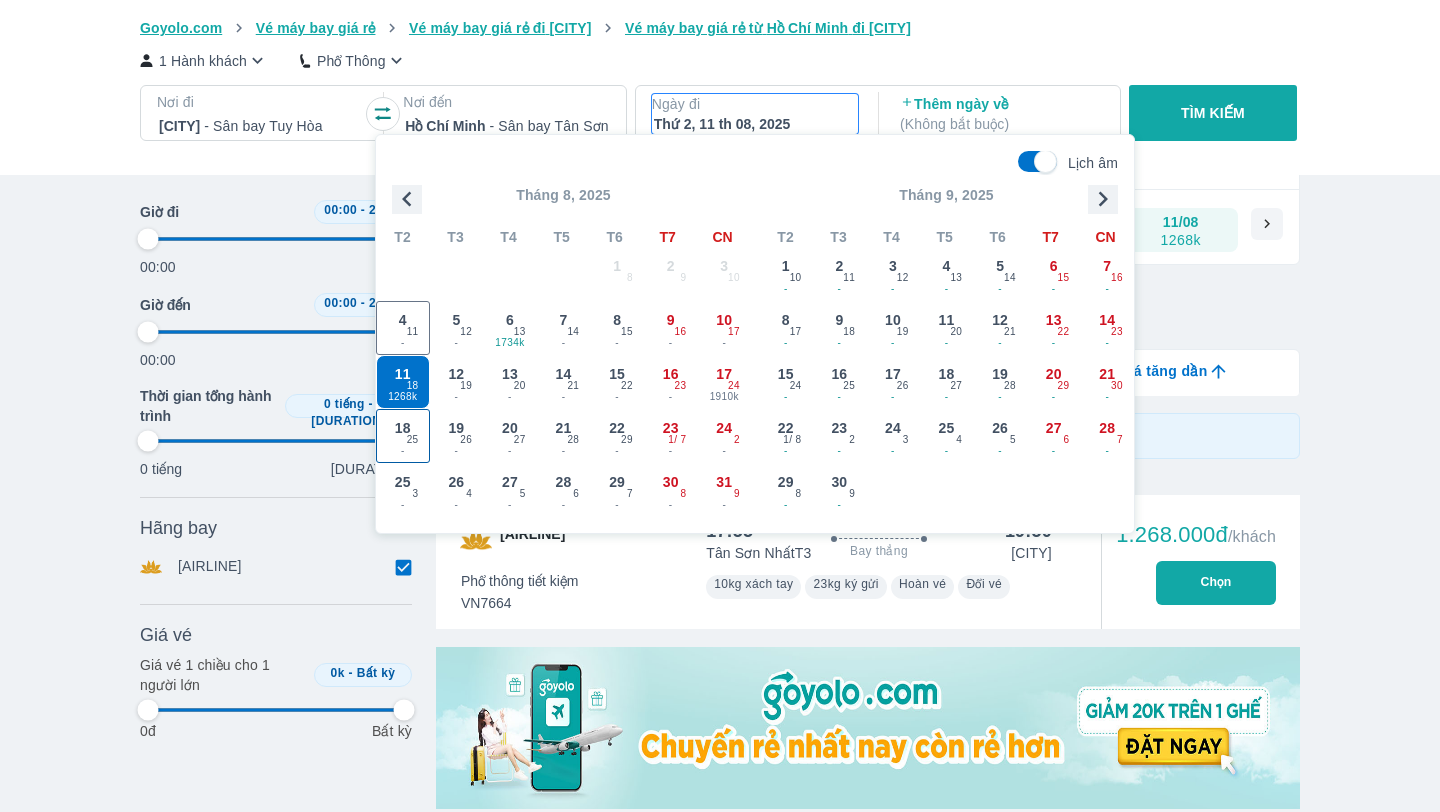 click on "25" at bounding box center (413, 440) 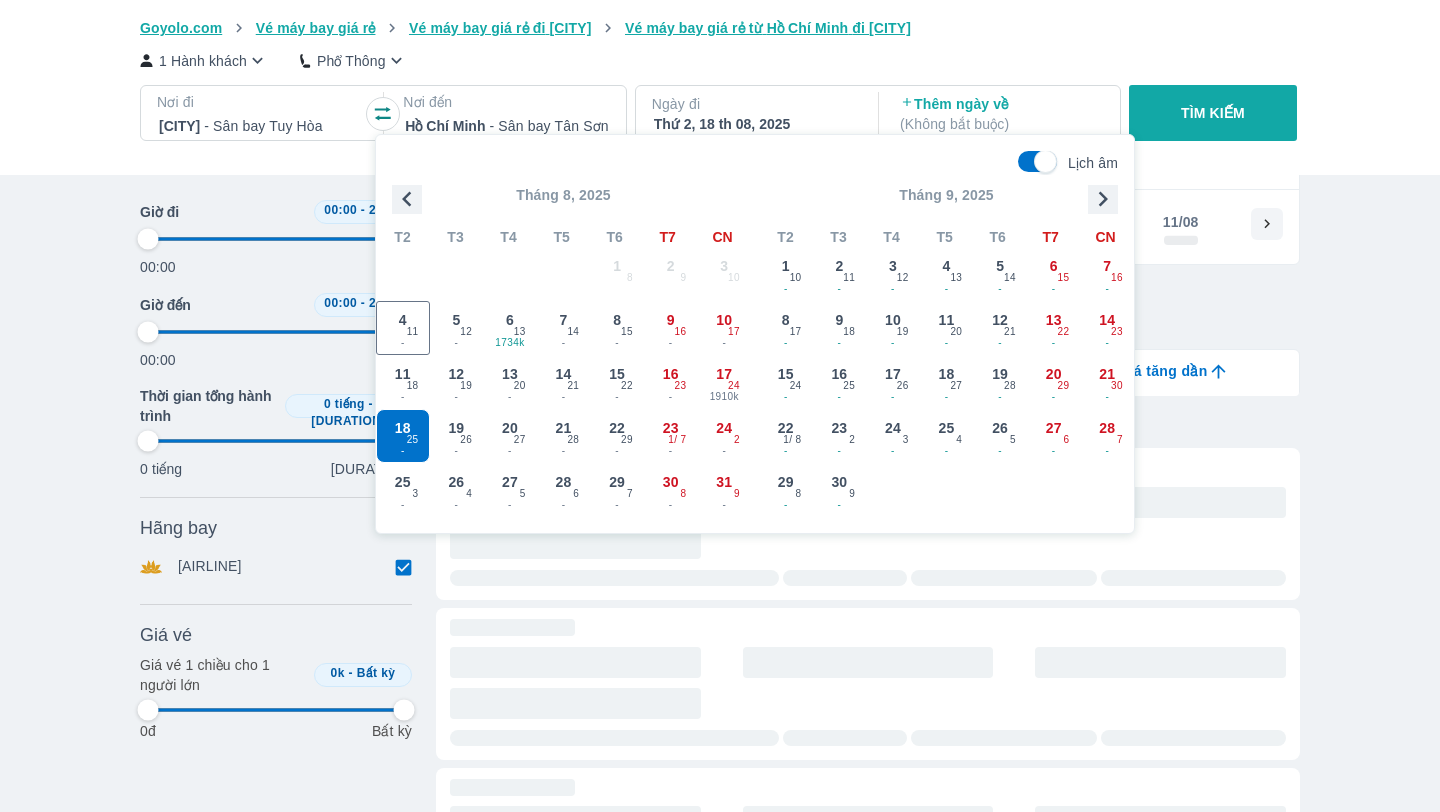 type on "97.9166666666667" 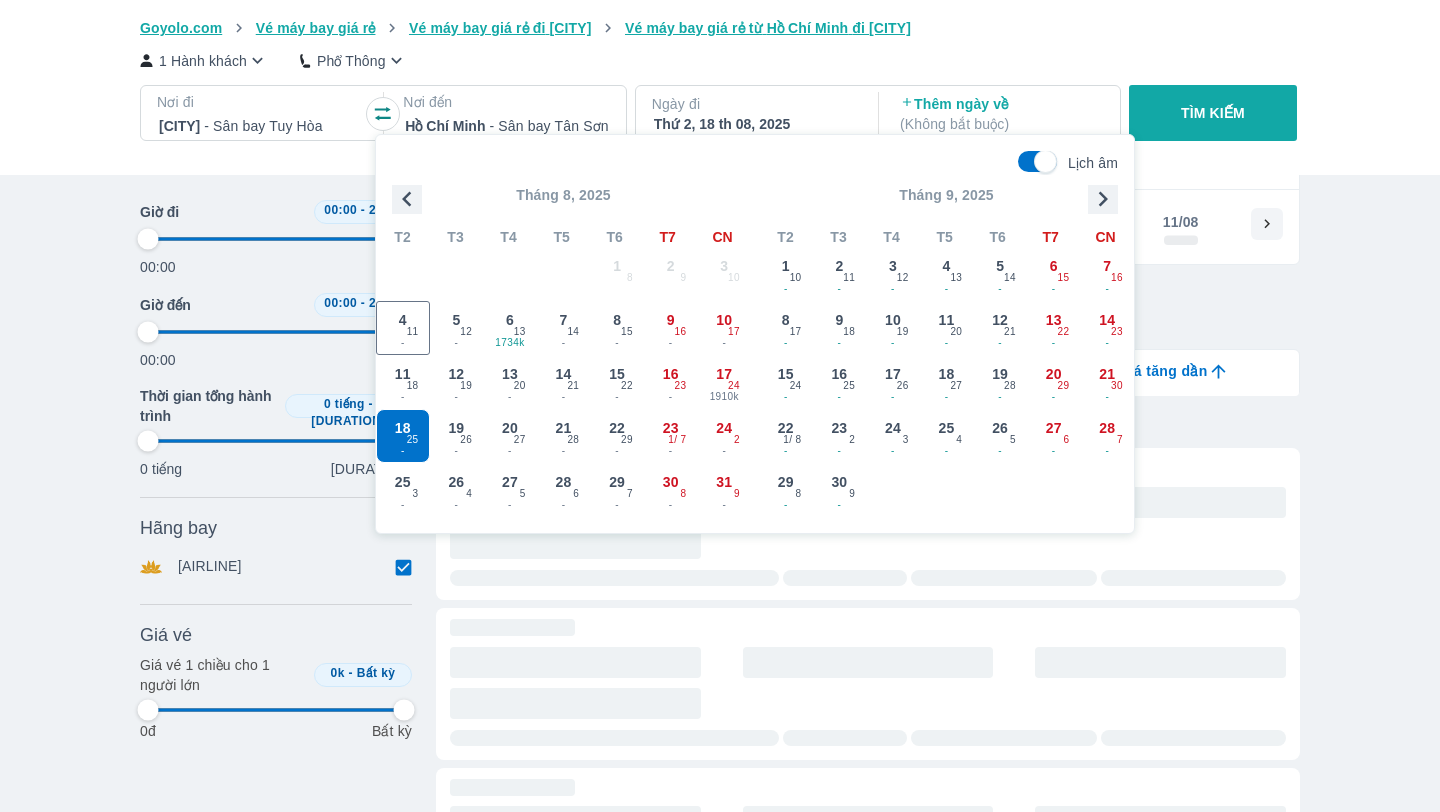 type on "97.9166666666667" 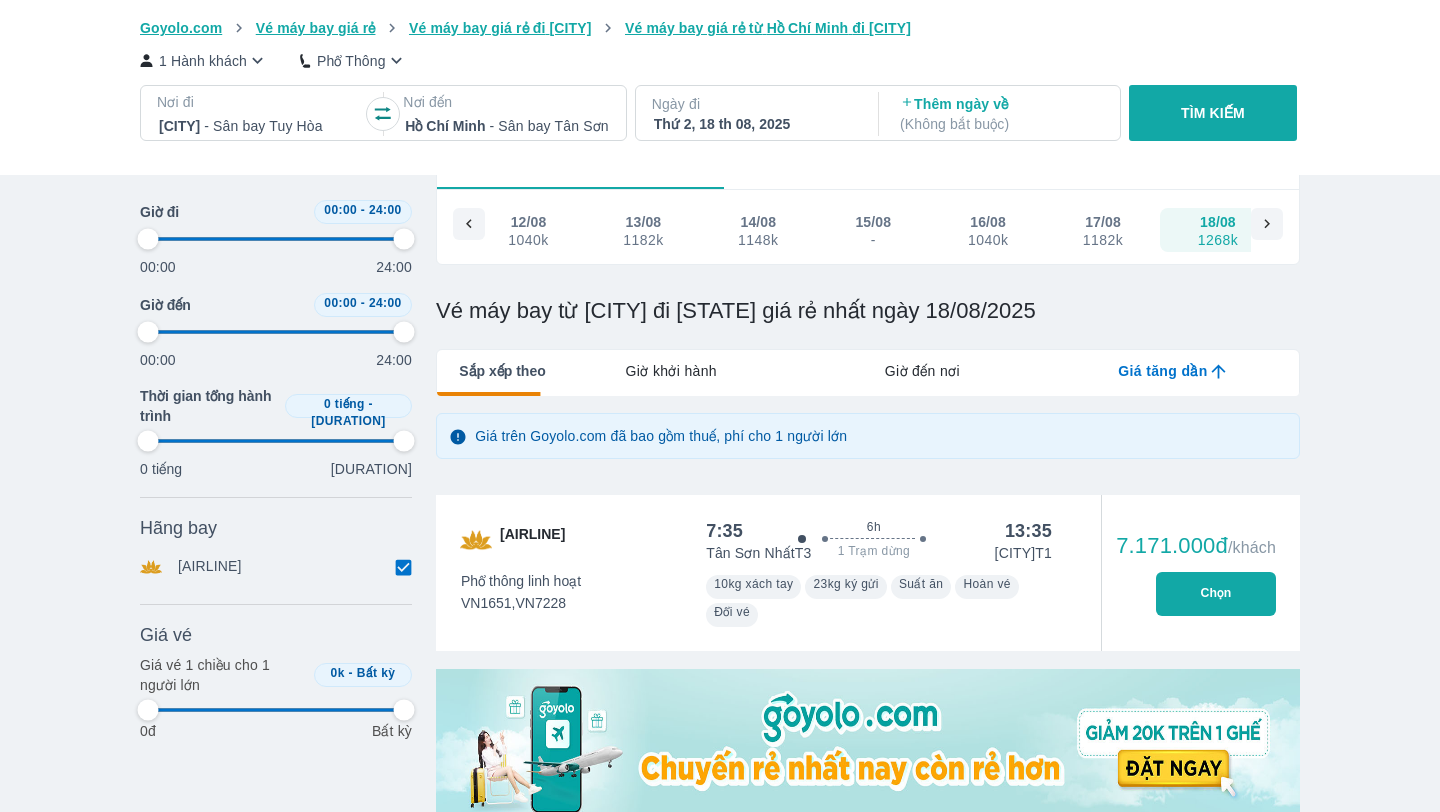 scroll, scrollTop: 0, scrollLeft: 957, axis: horizontal 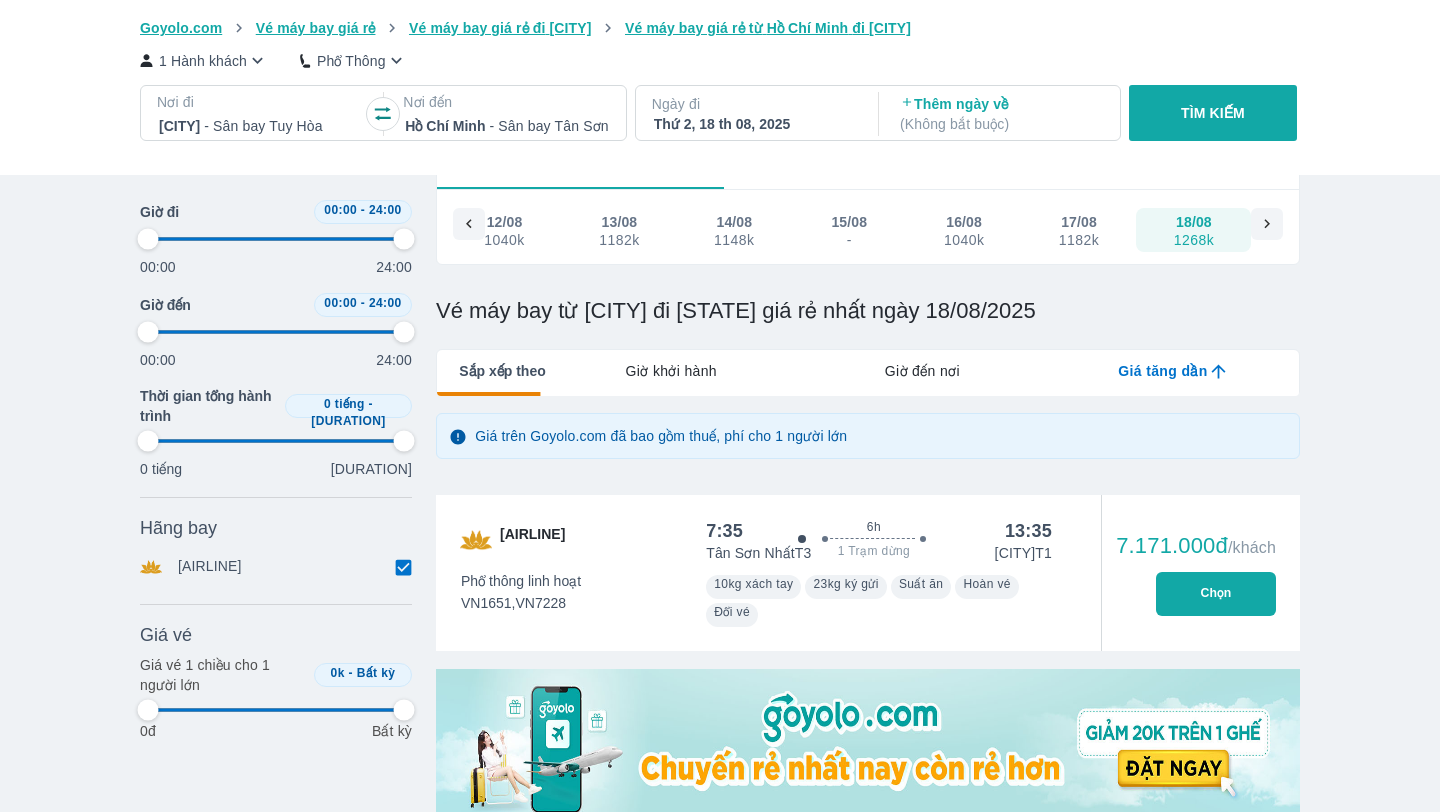type on "97.9166666666667" 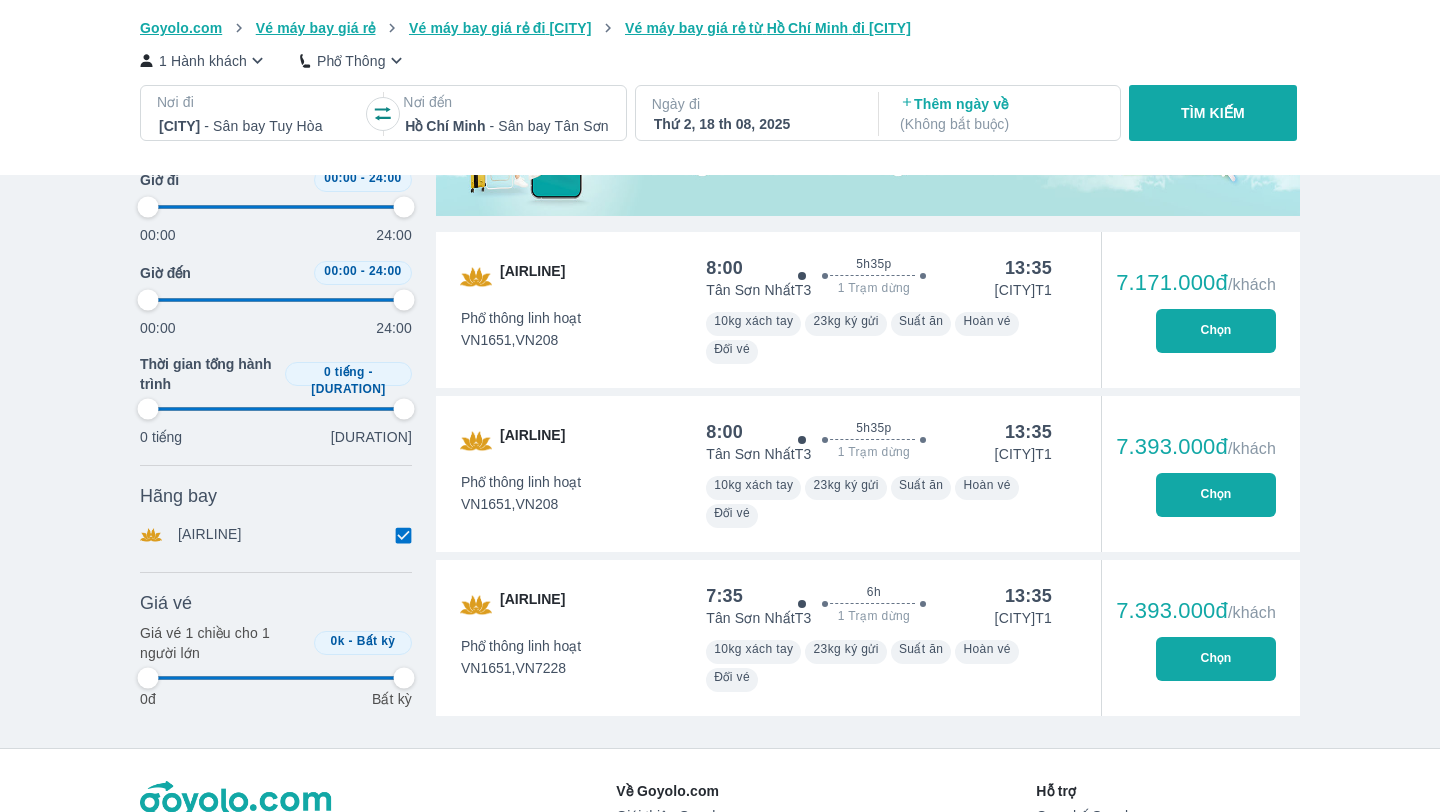 type on "97.9166666666667" 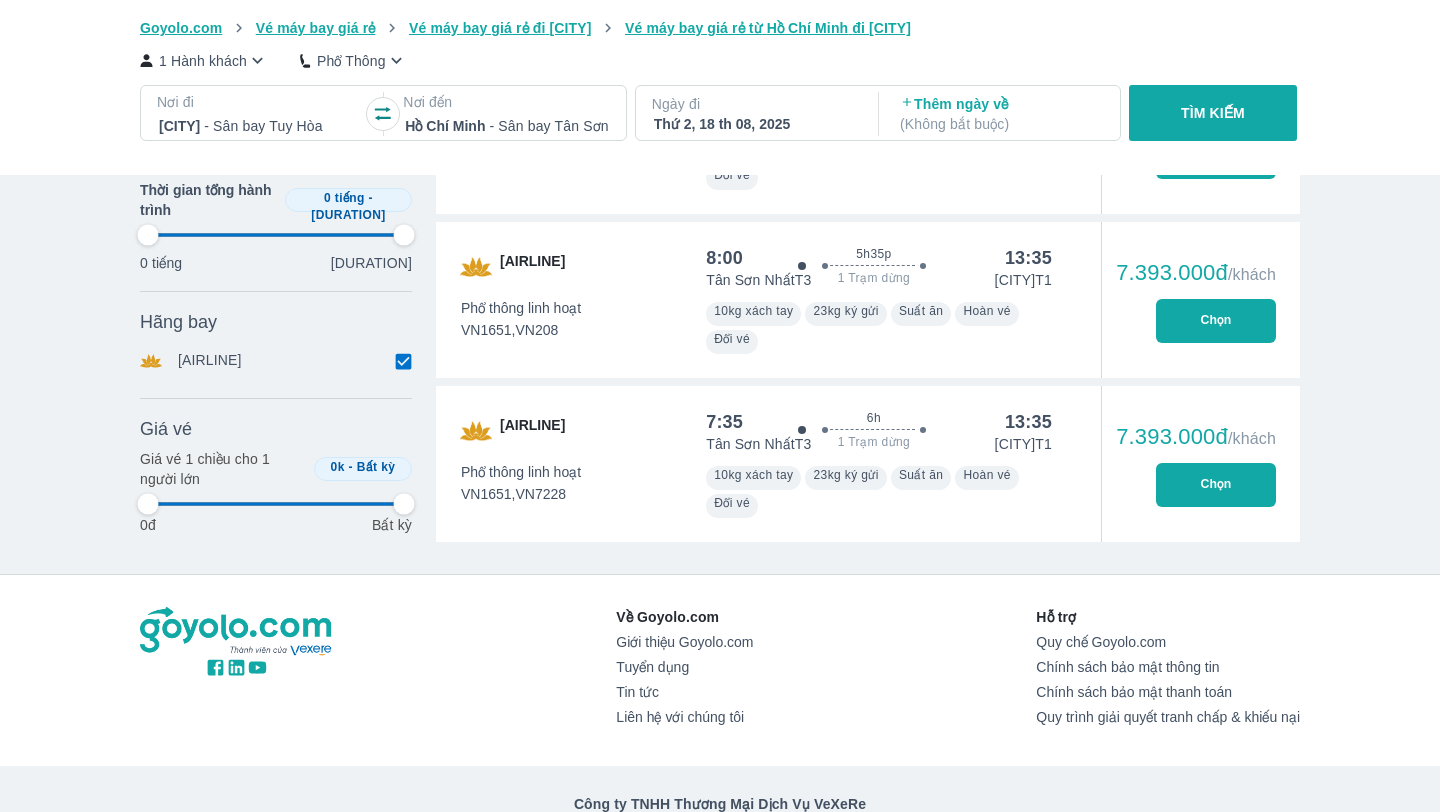 type on "97.9166666666667" 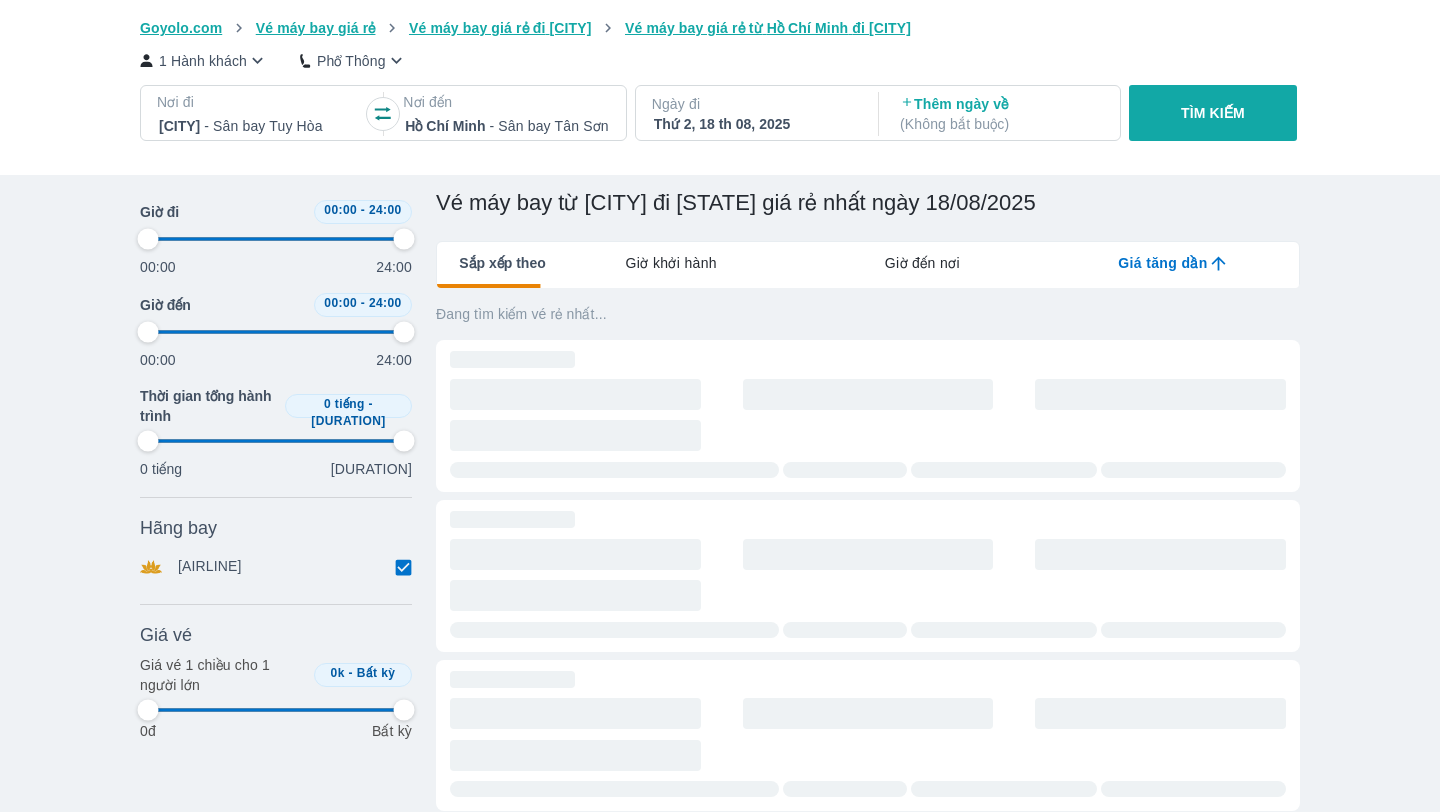 scroll, scrollTop: 0, scrollLeft: 0, axis: both 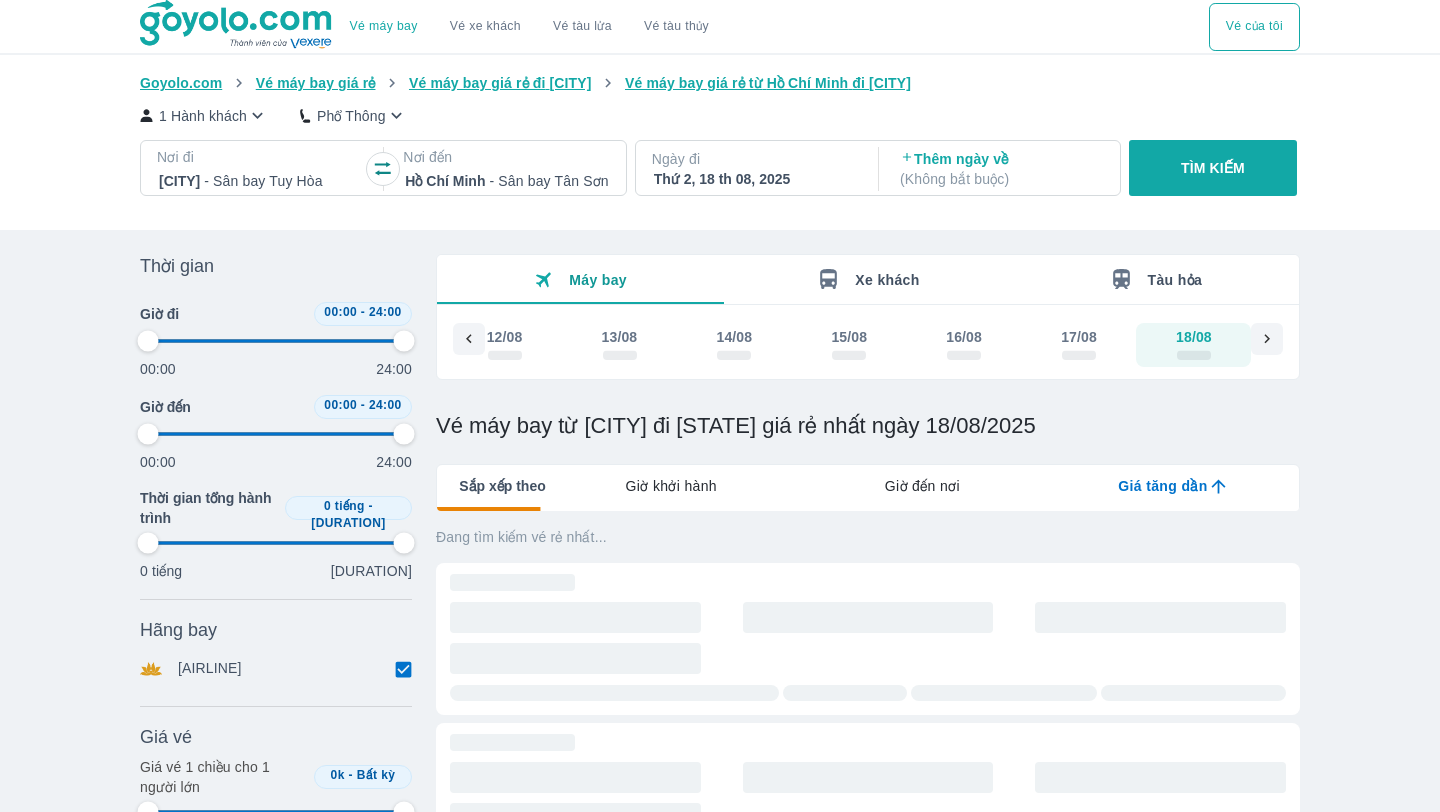 type on "97.9166666666667" 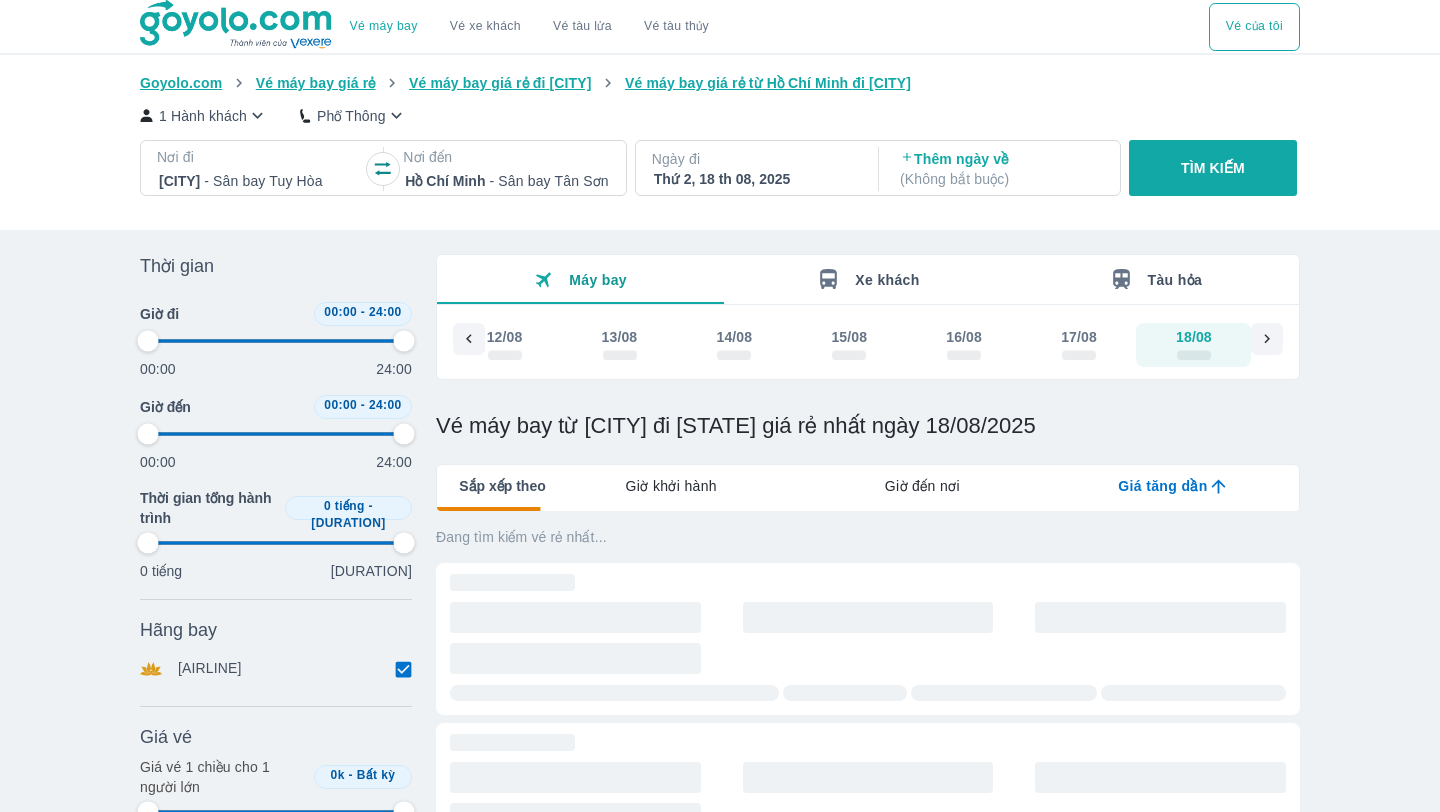 type on "97.9166666666667" 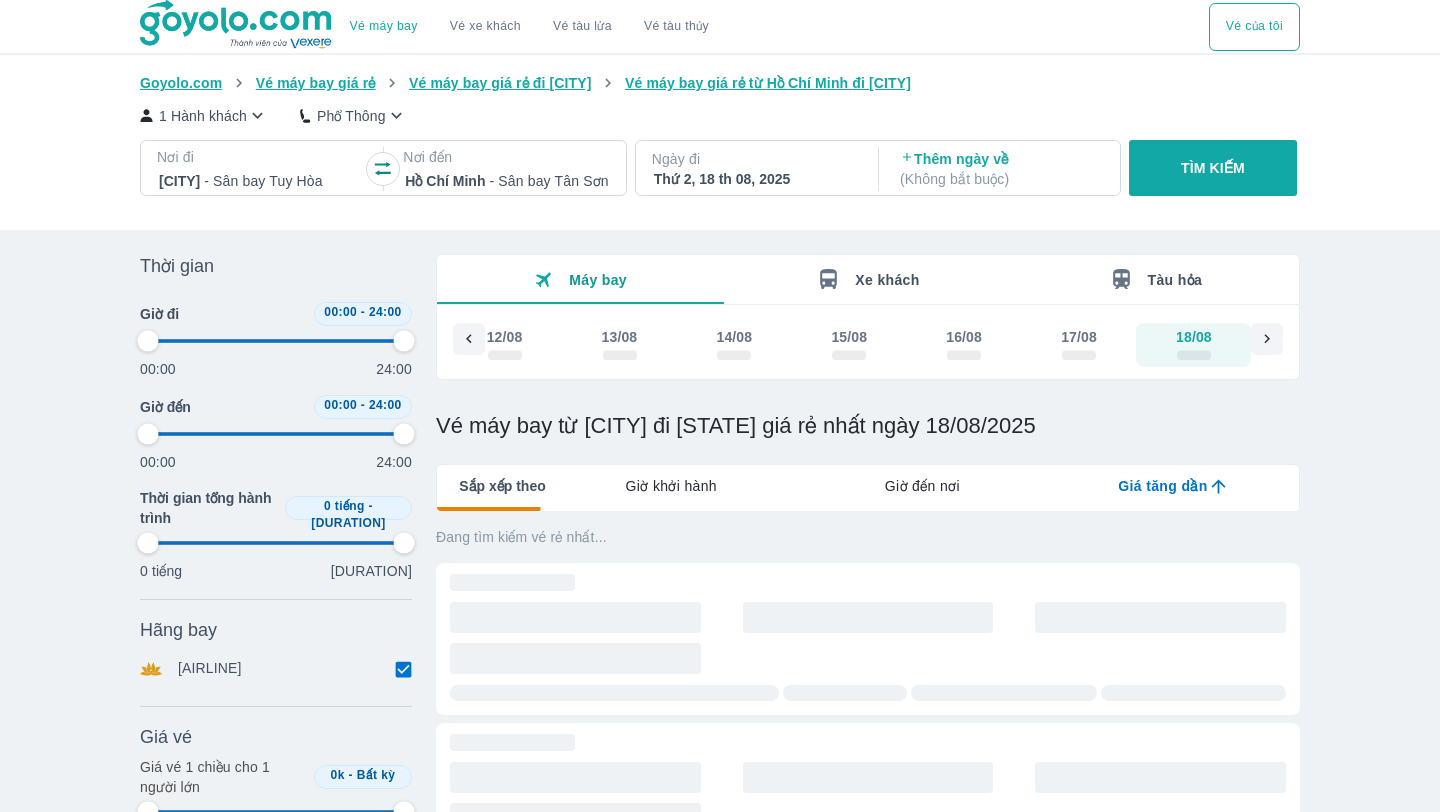 type on "97.9166666666667" 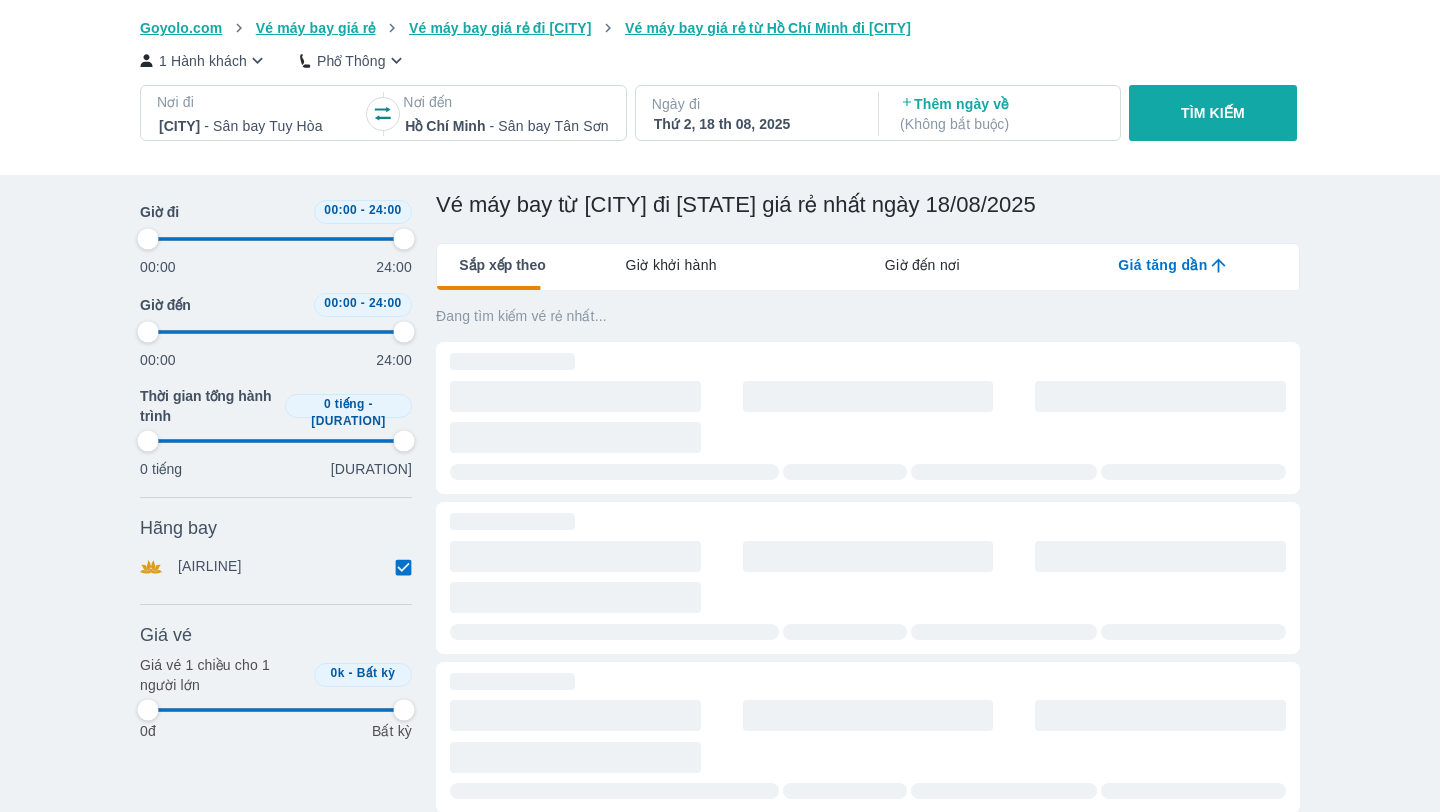 type on "97.9166666666667" 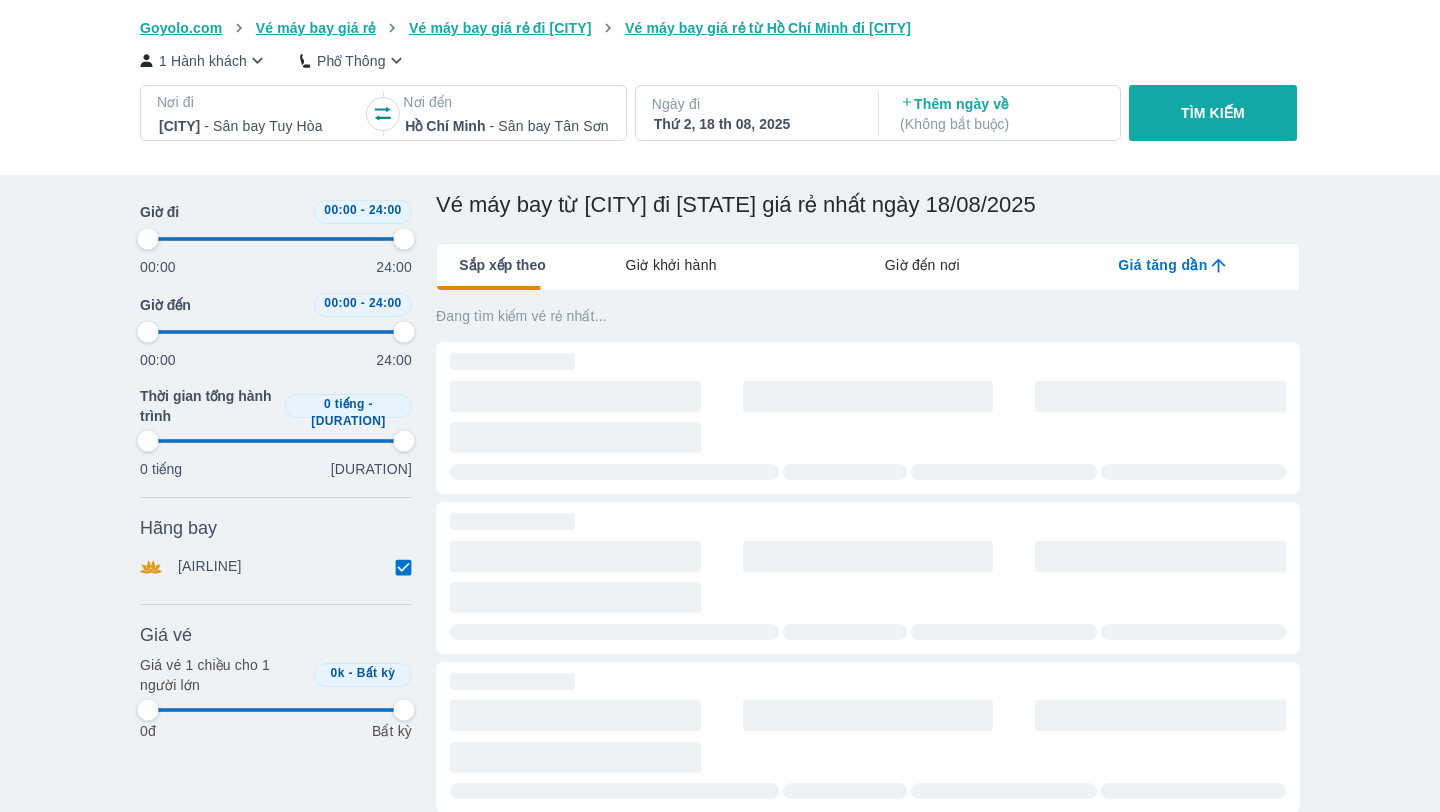 type on "97.9166666666667" 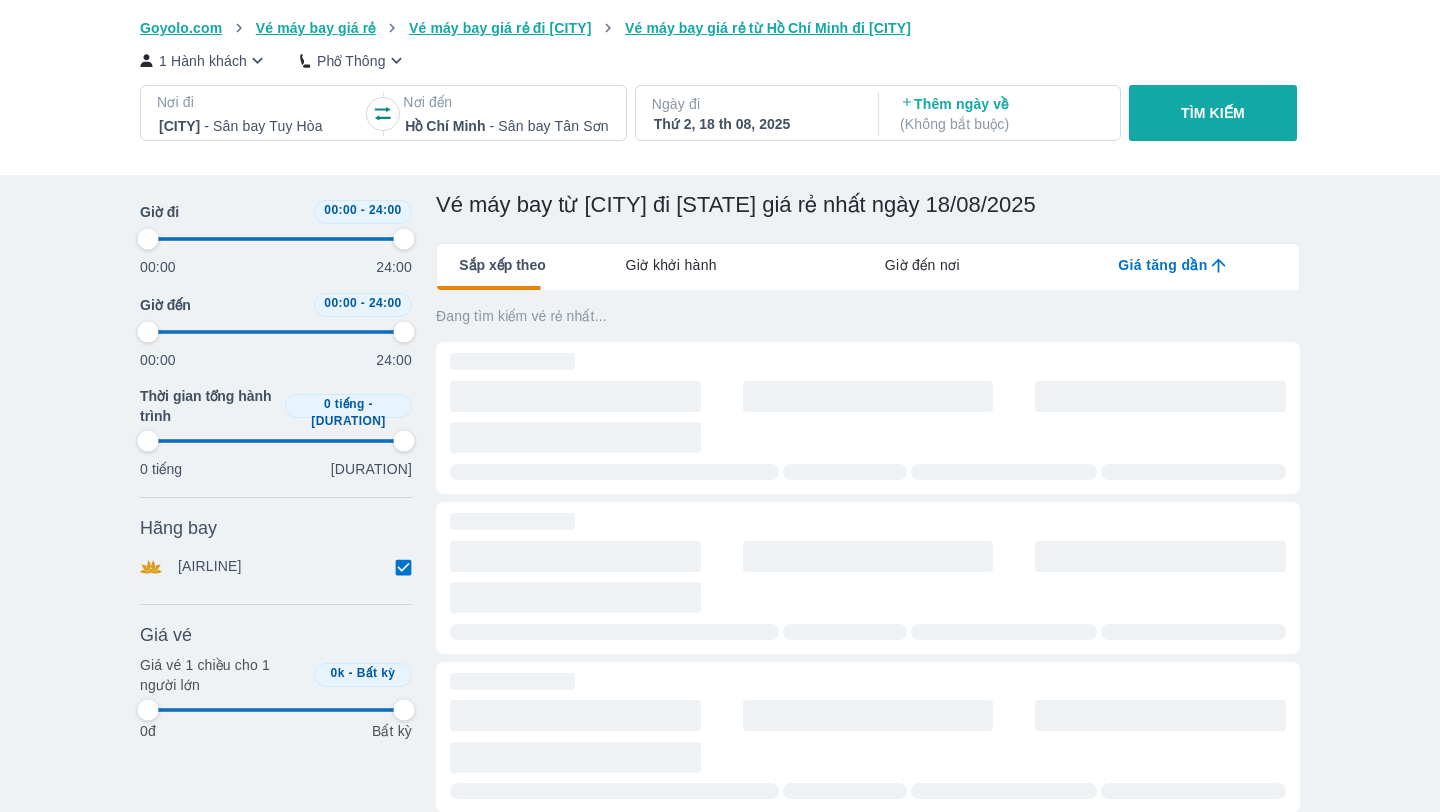 type on "97.9166666666667" 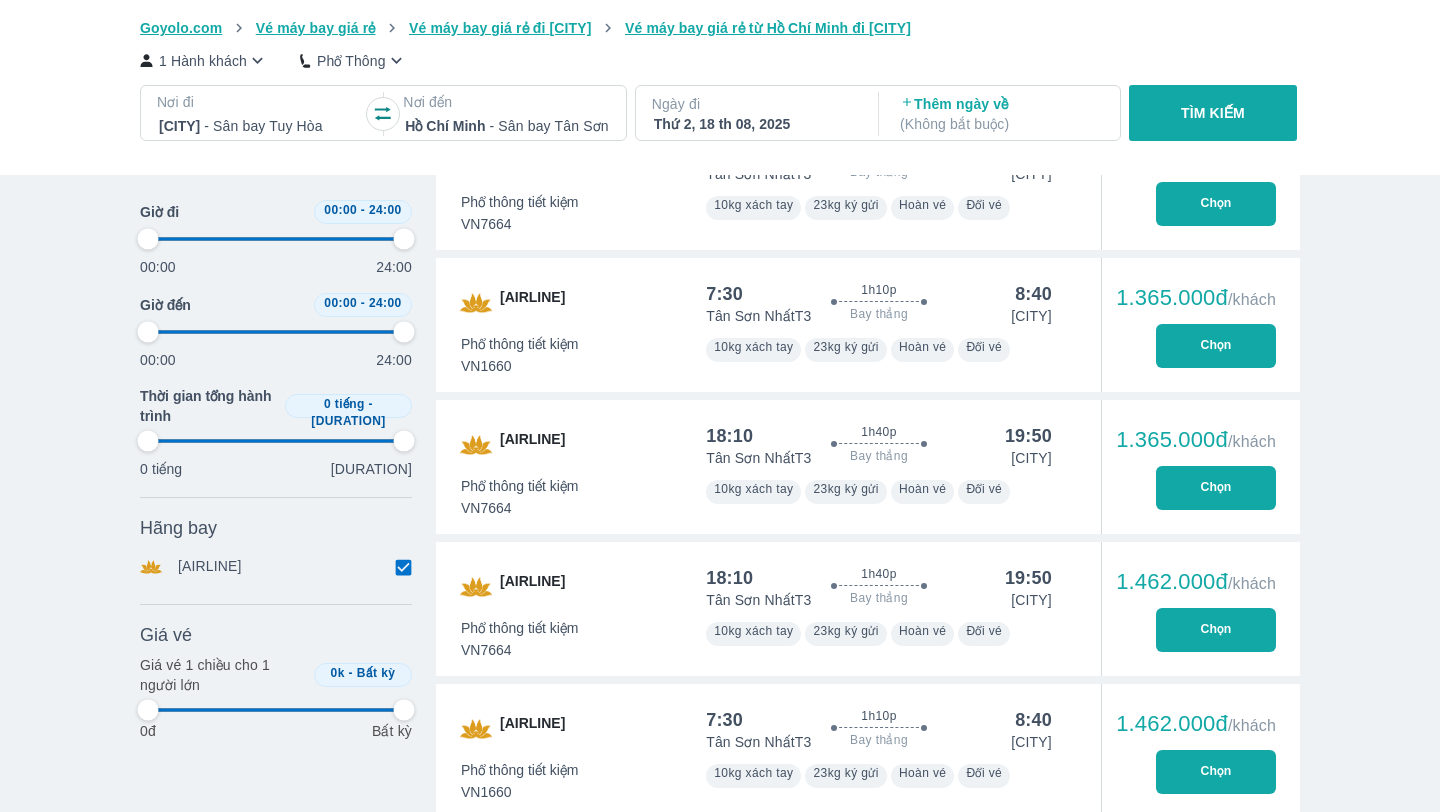 scroll, scrollTop: 949, scrollLeft: 0, axis: vertical 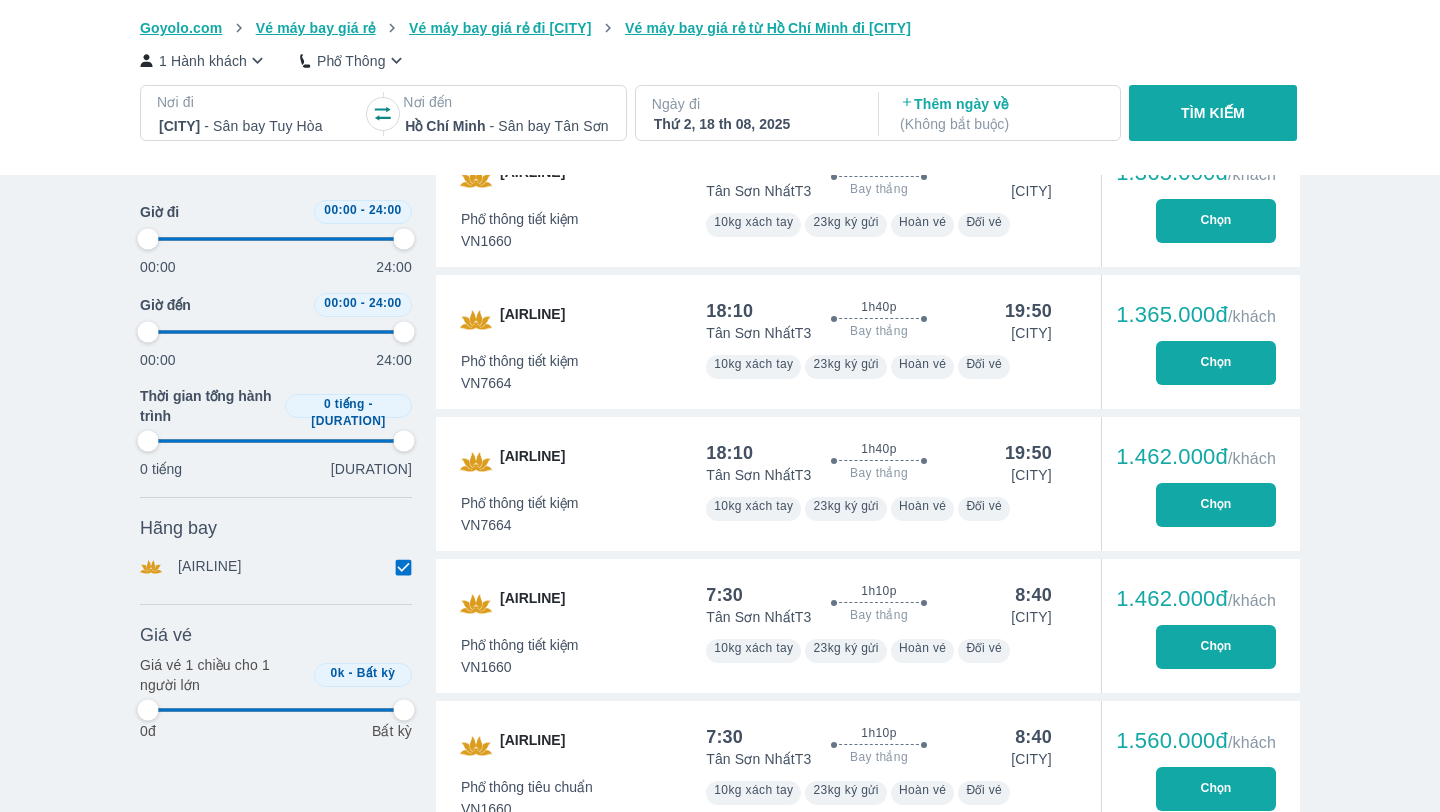 type on "97.9166666666667" 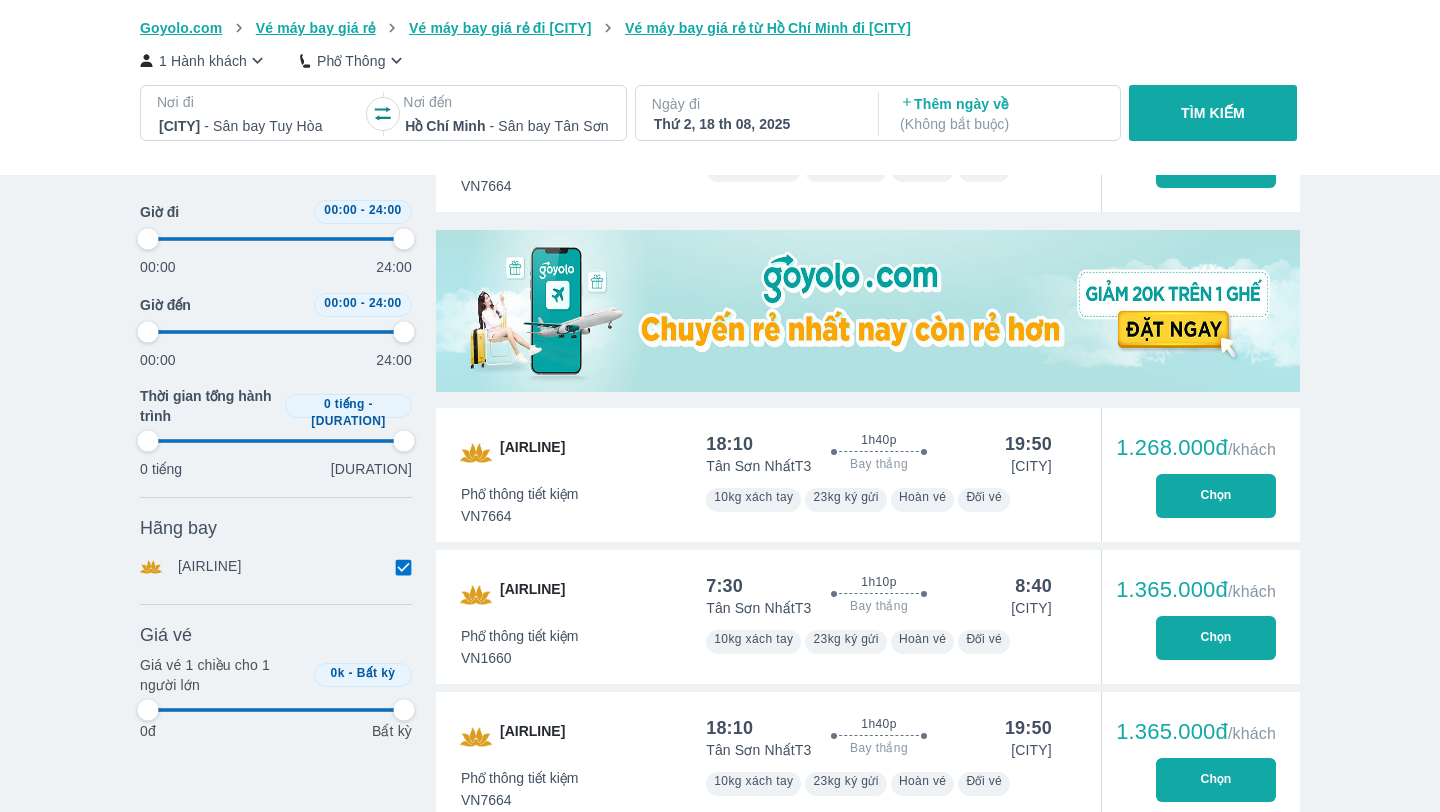 scroll, scrollTop: 0, scrollLeft: 0, axis: both 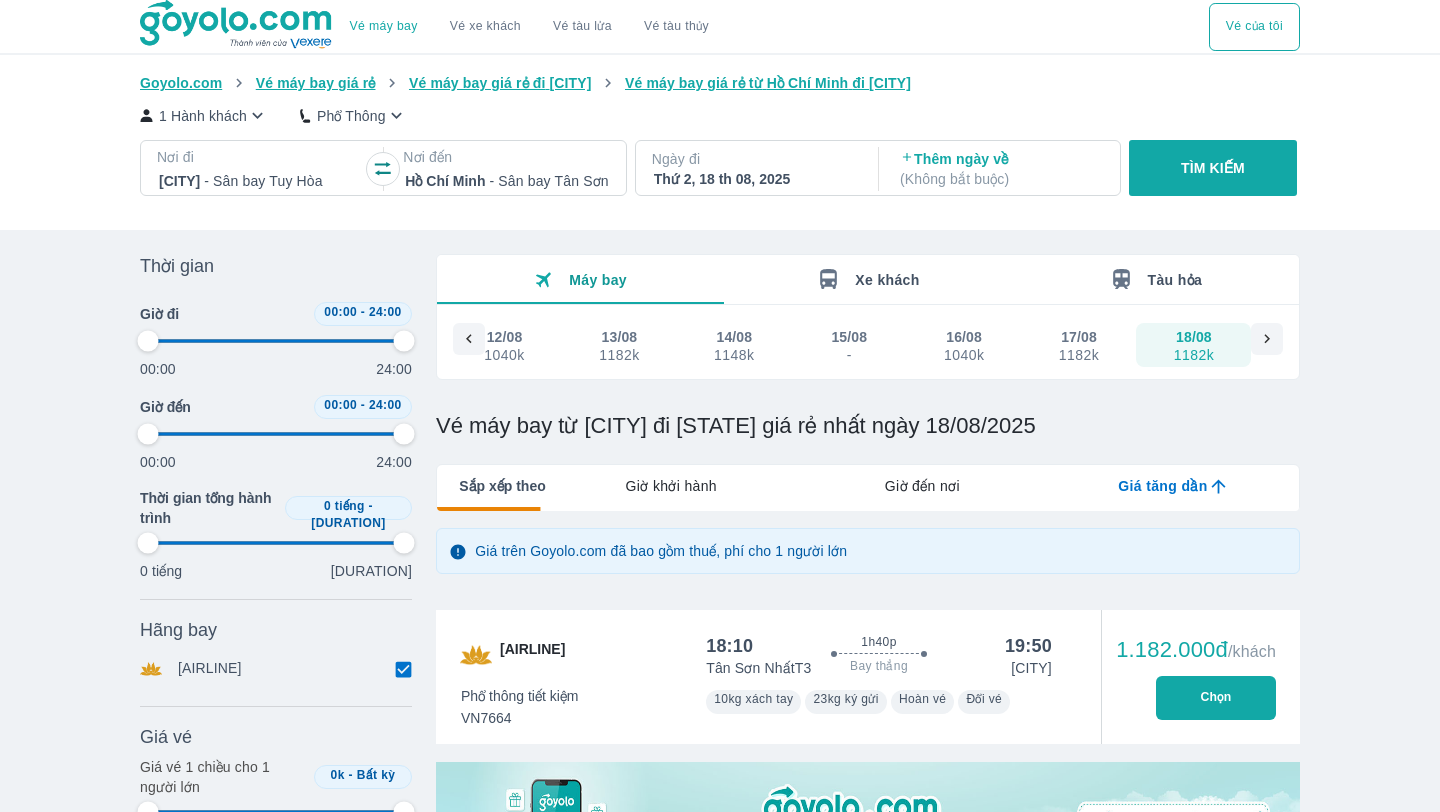 type on "97.9166666666667" 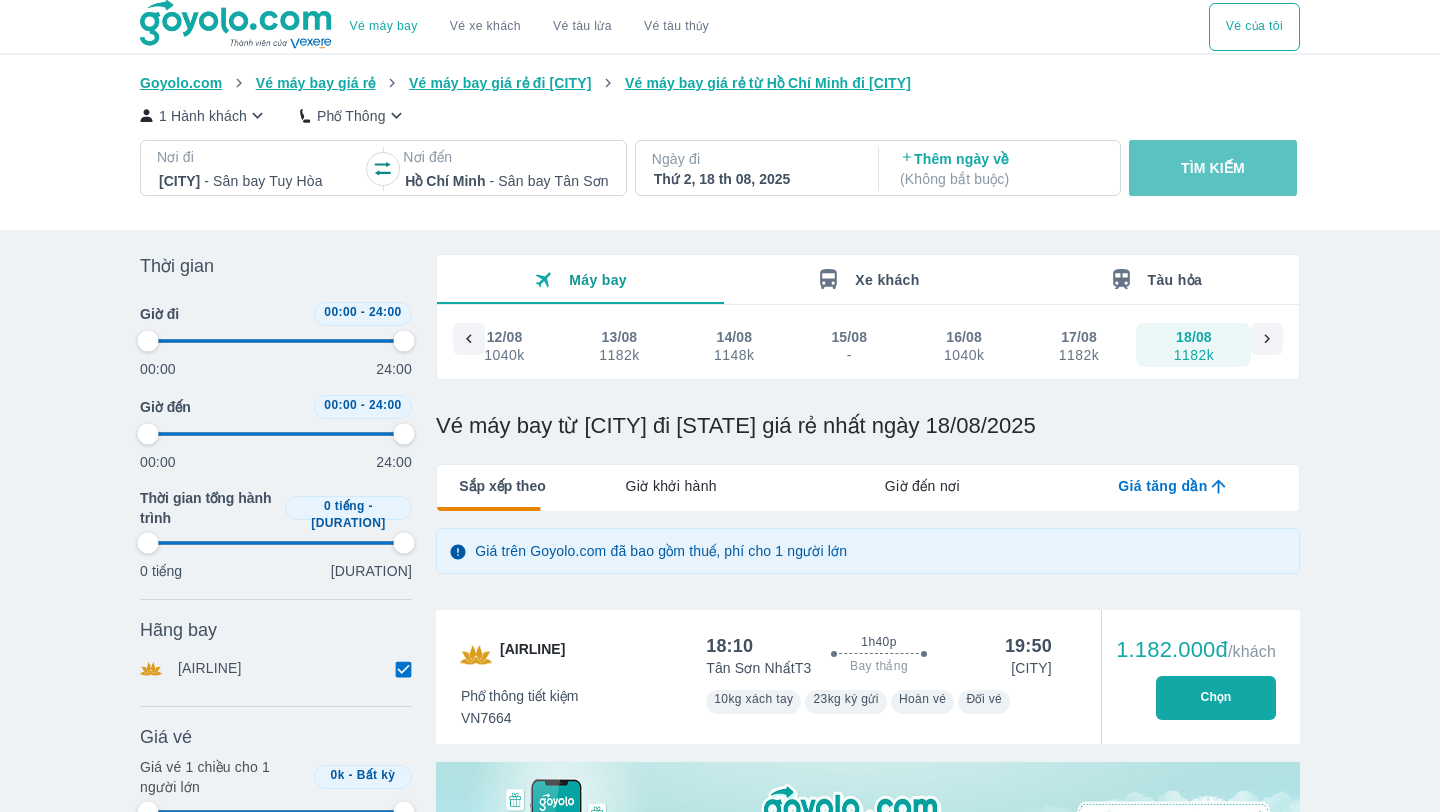 click on "TÌM KIẾM" at bounding box center [1213, 168] 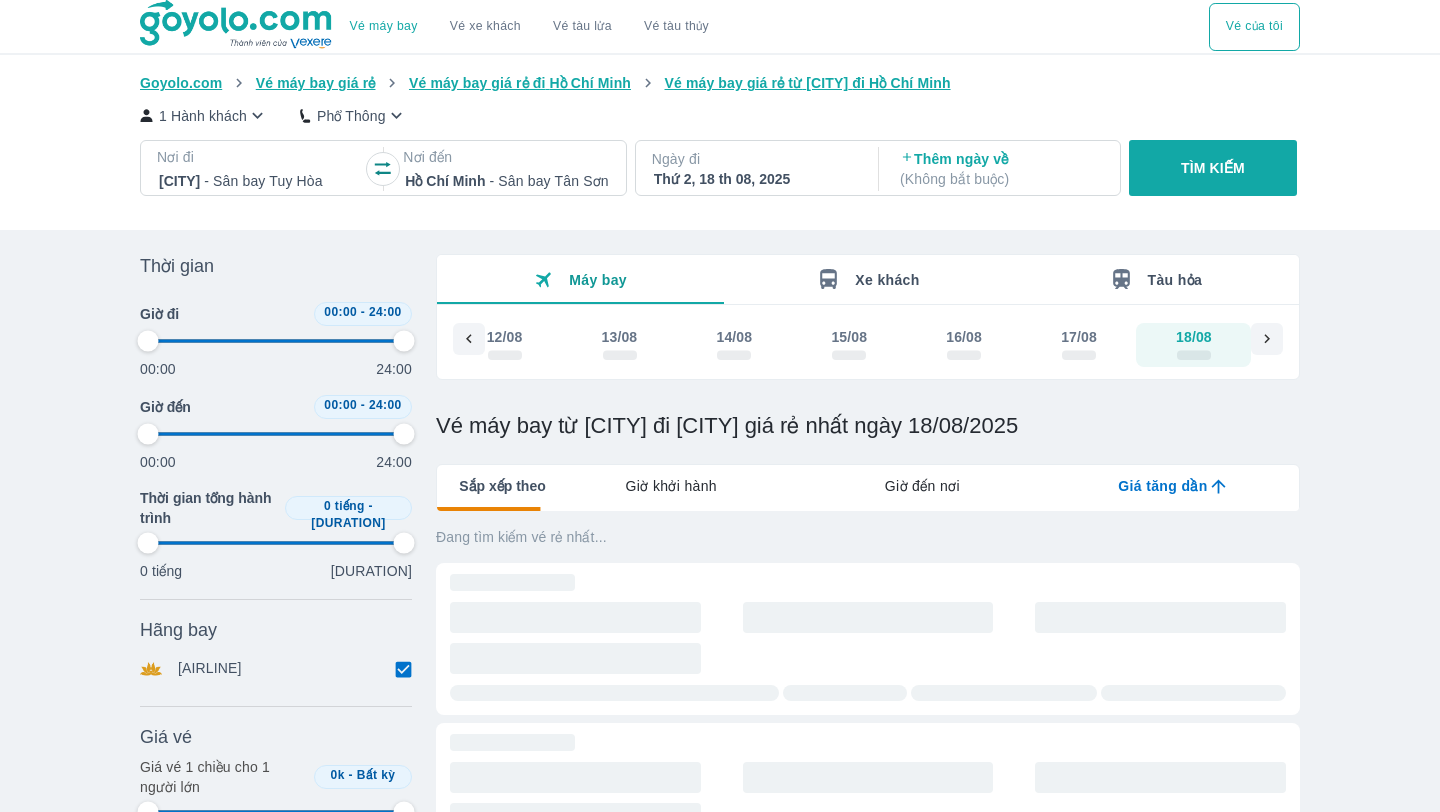type on "97.9166666666667" 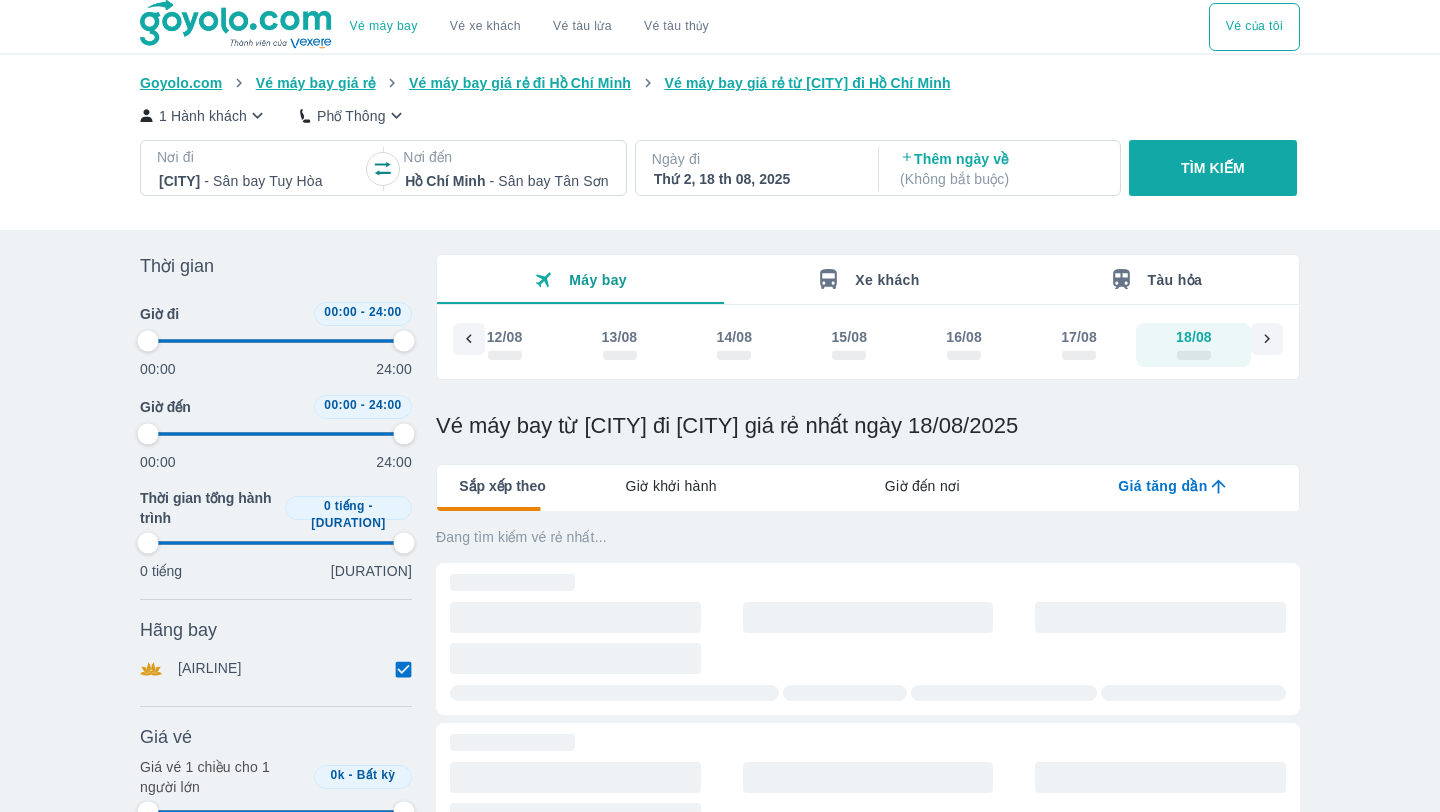 type on "97.9166666666667" 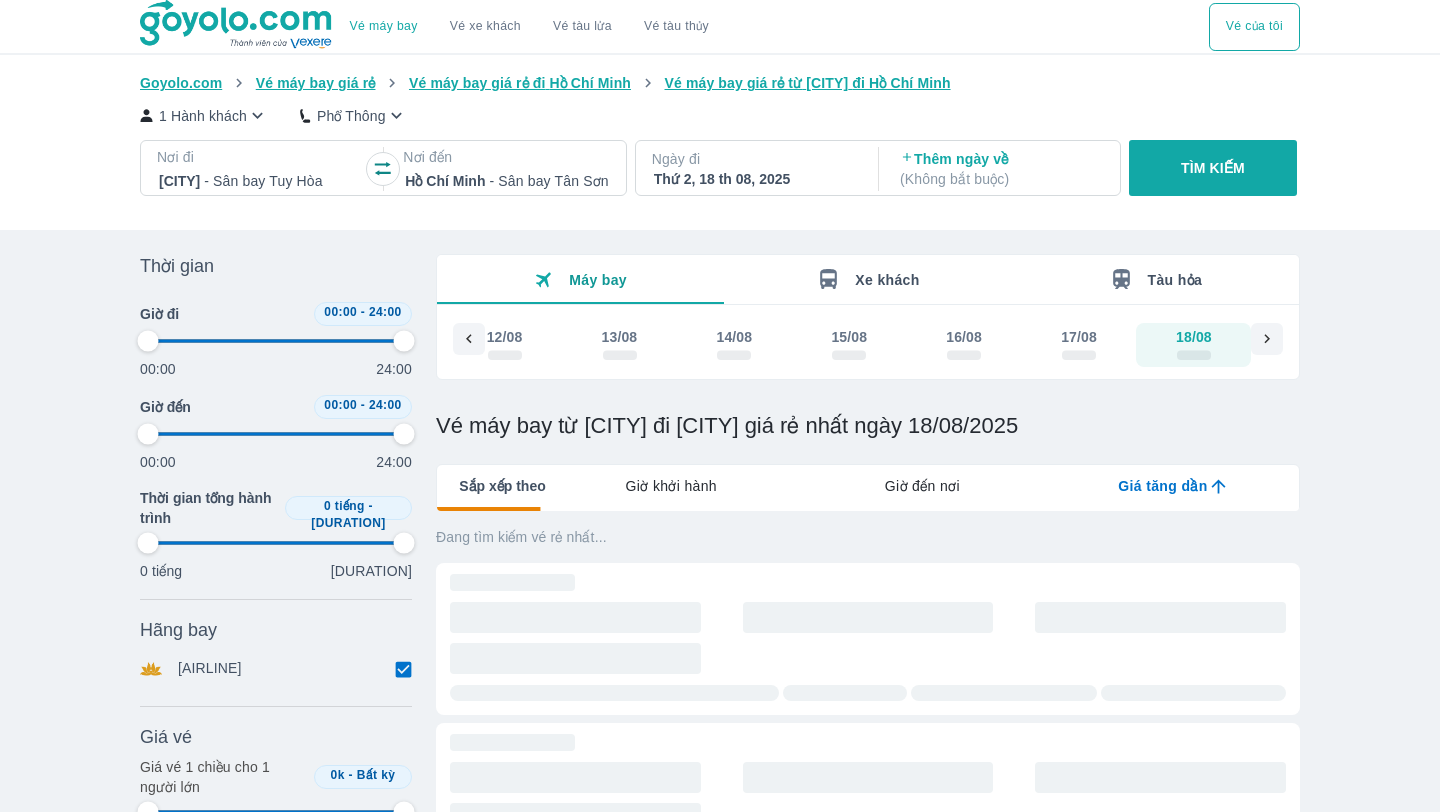 type on "97.9166666666667" 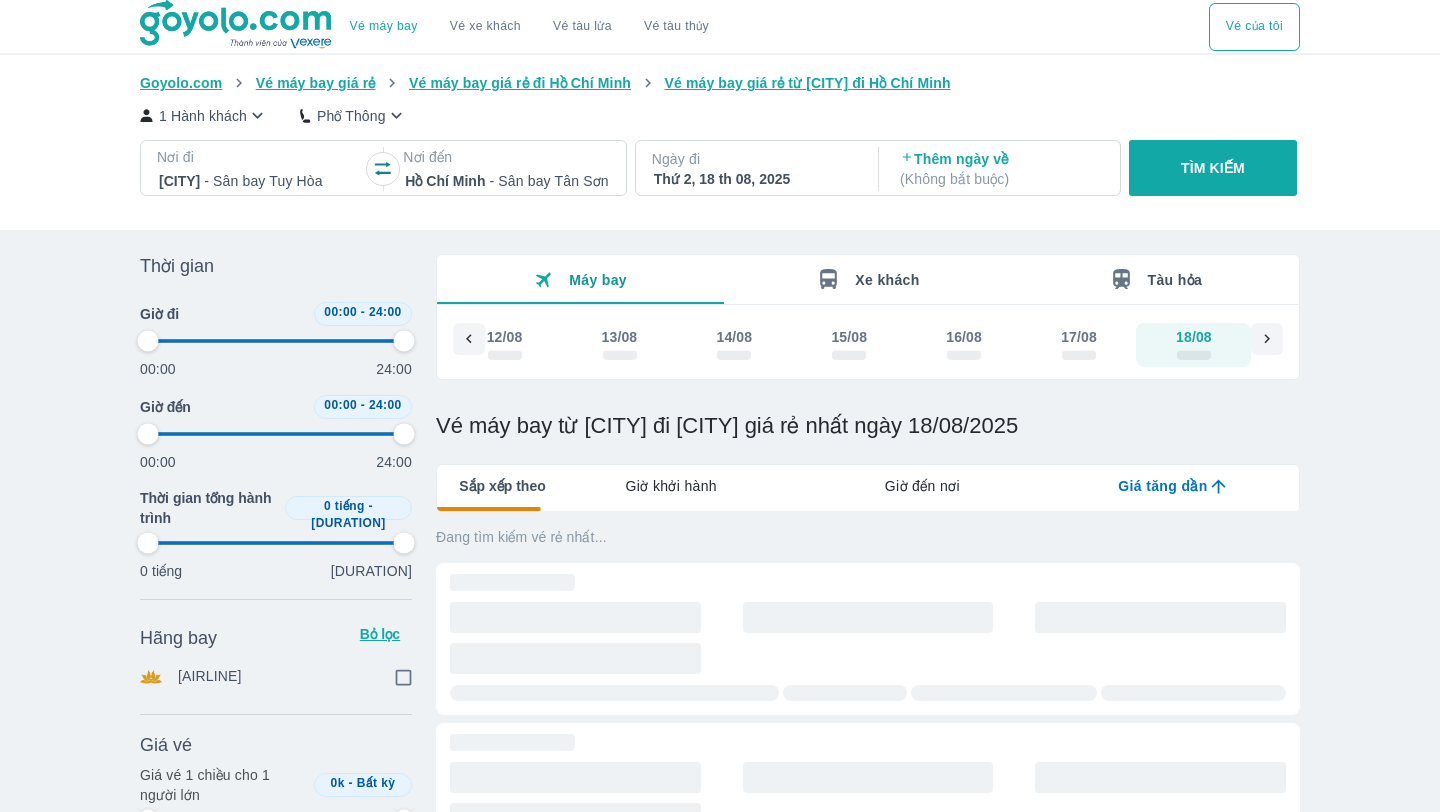 type on "97.9166666666667" 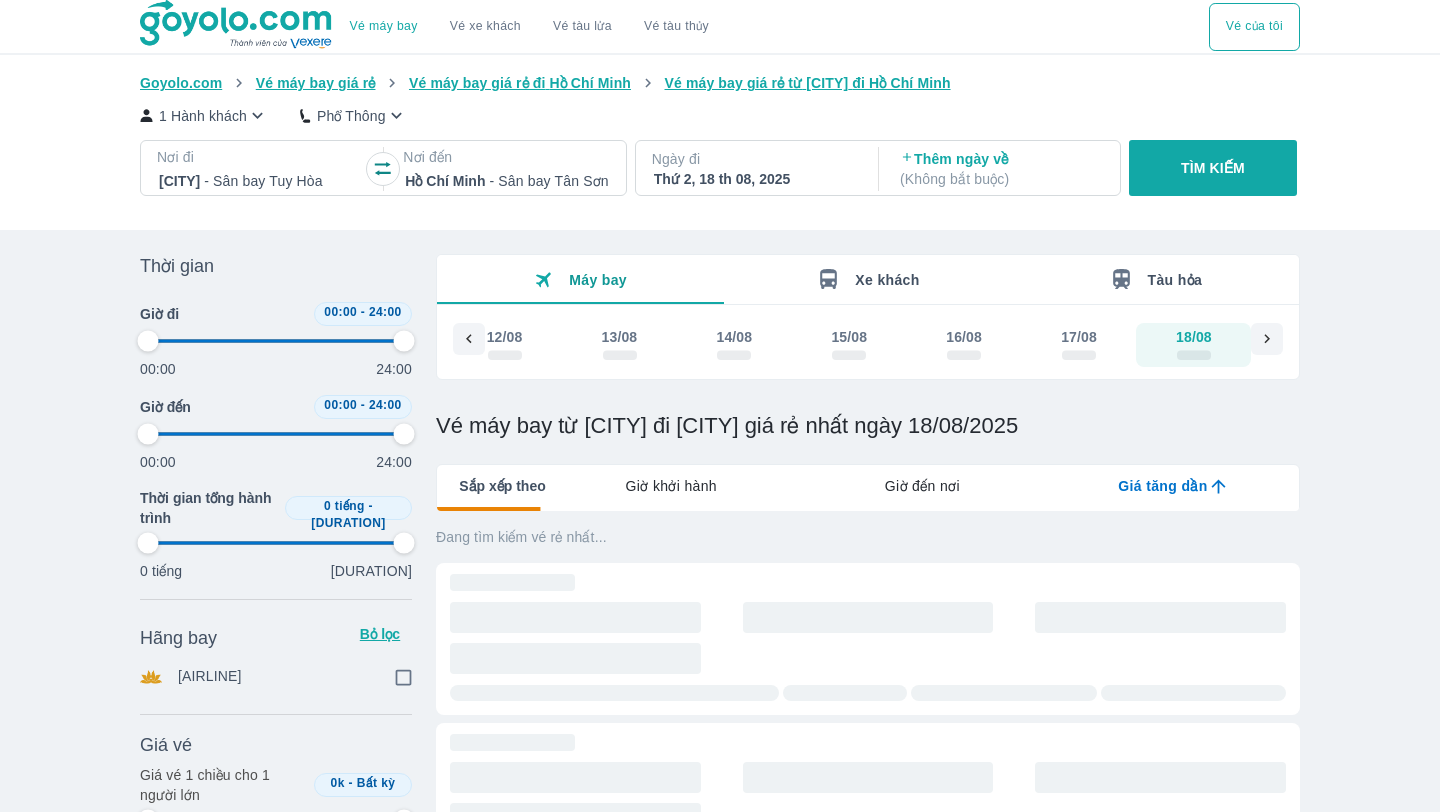 type on "97.9166666666667" 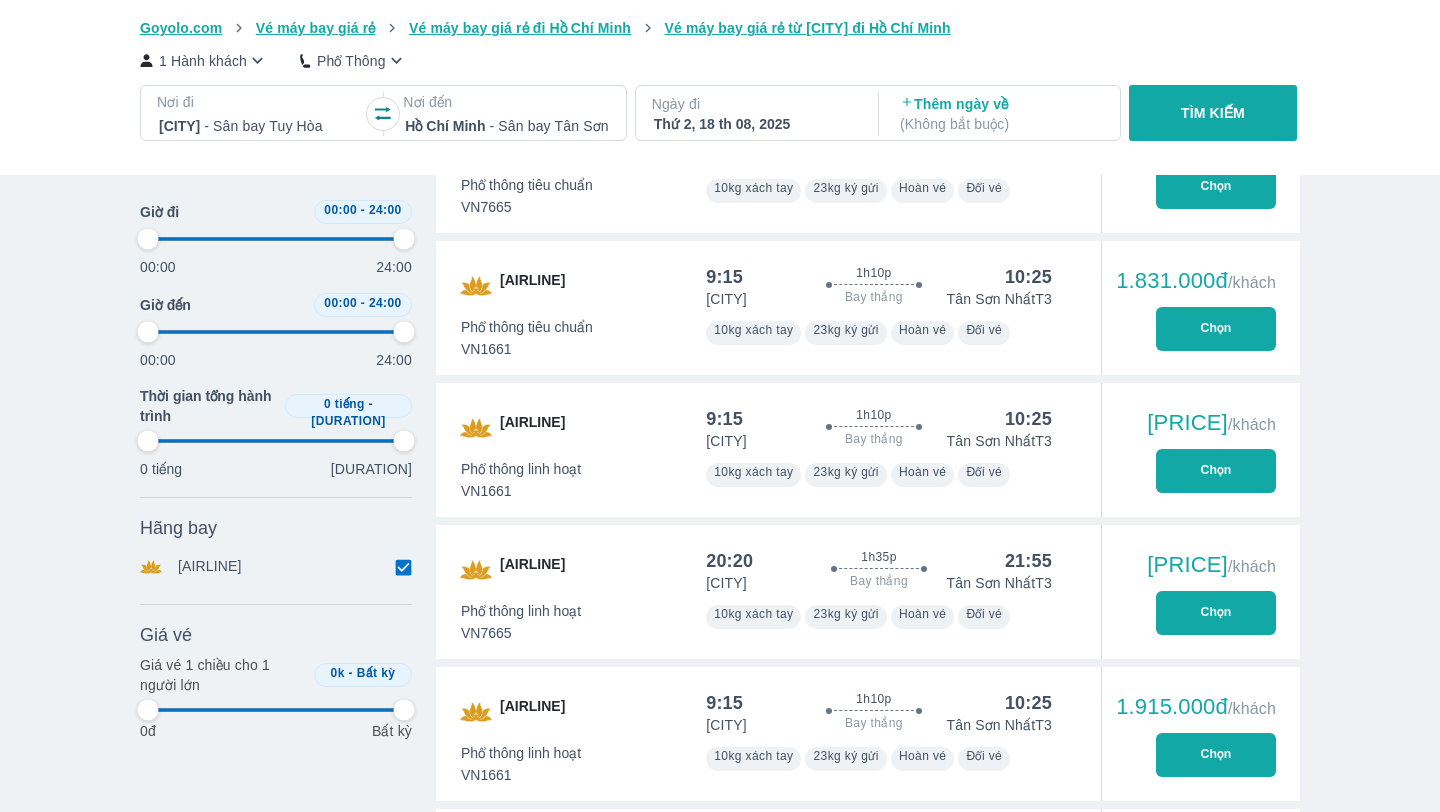 type on "97.9166666666667" 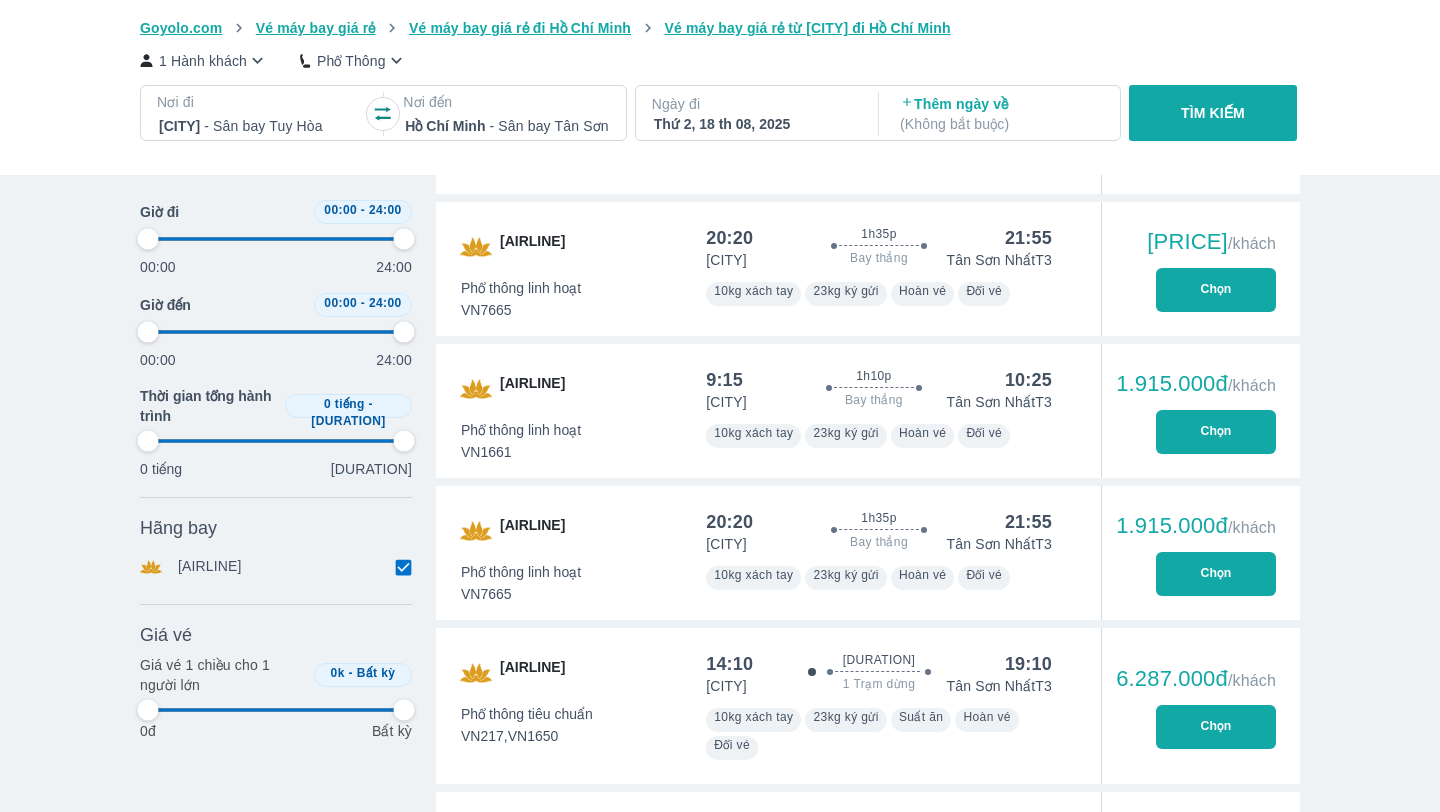 type on "97.9166666666667" 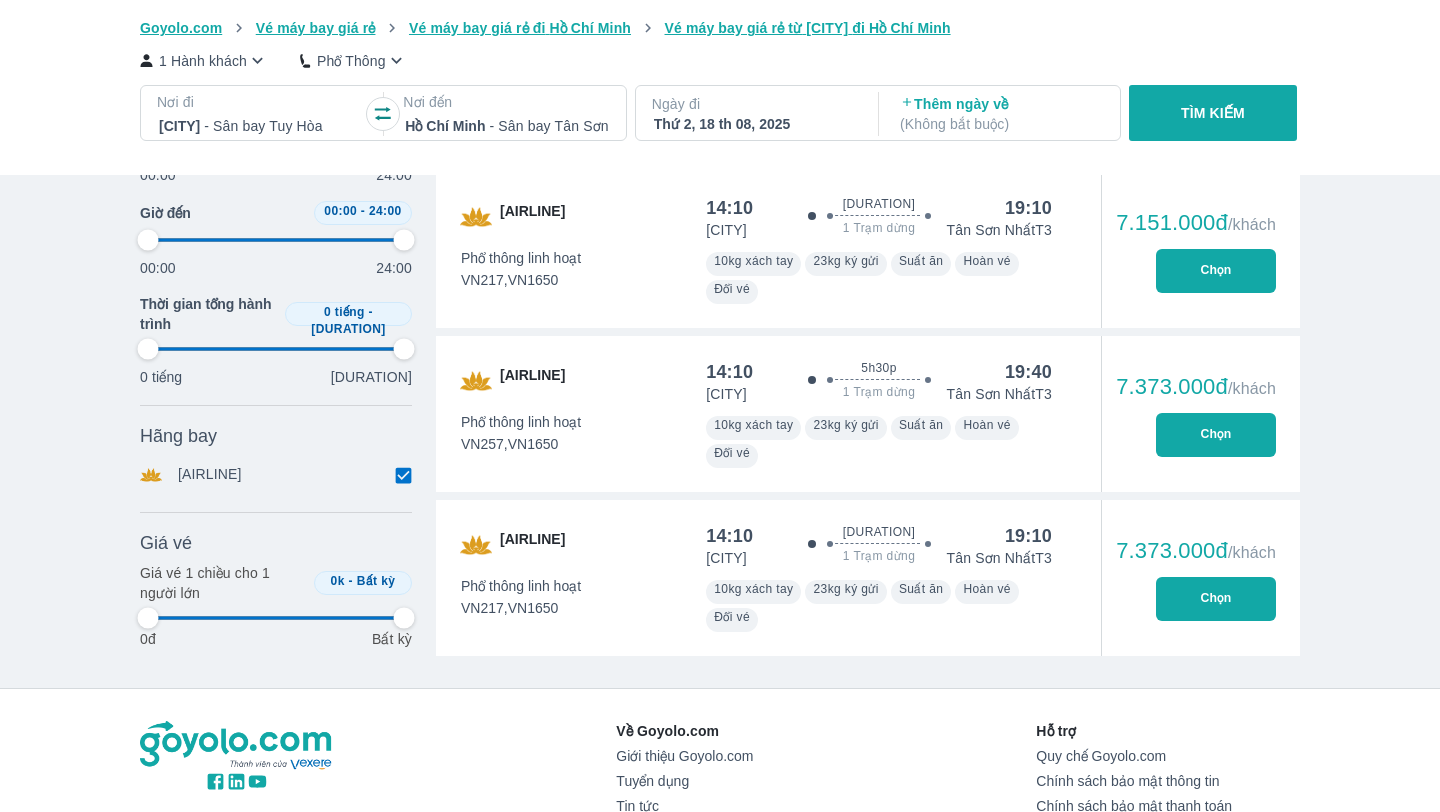 scroll, scrollTop: 2947, scrollLeft: 0, axis: vertical 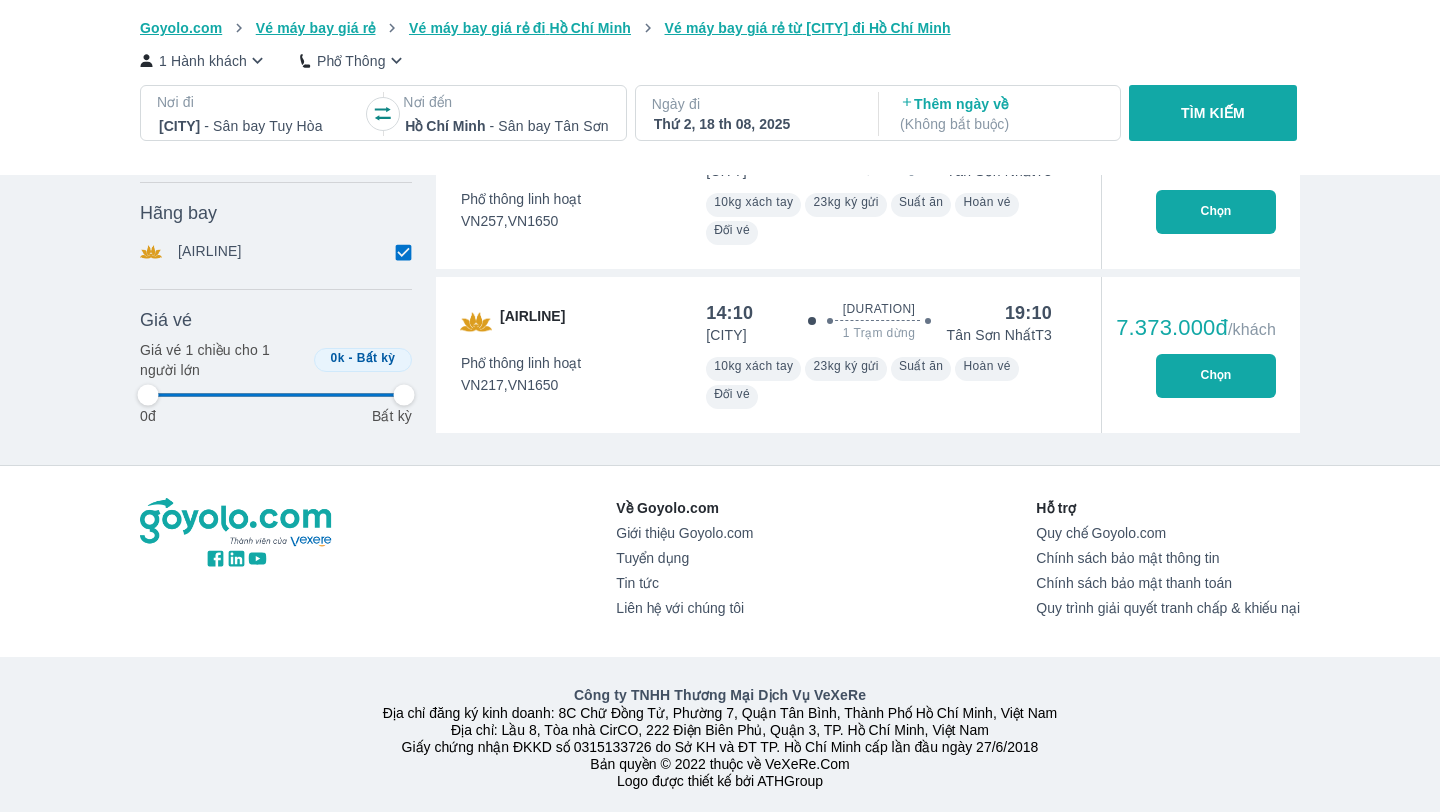 type on "97.9166666666667" 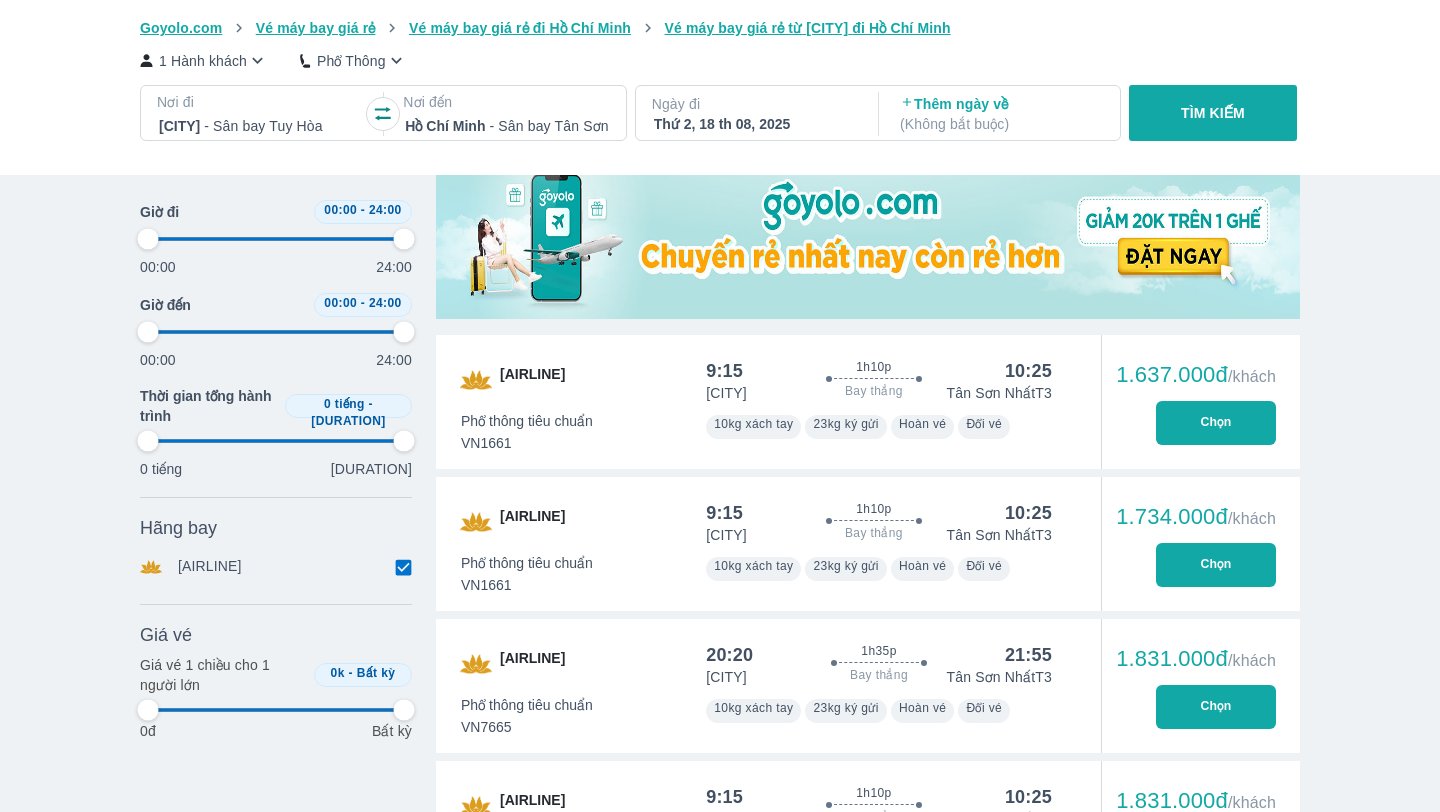 type on "97.9166666666667" 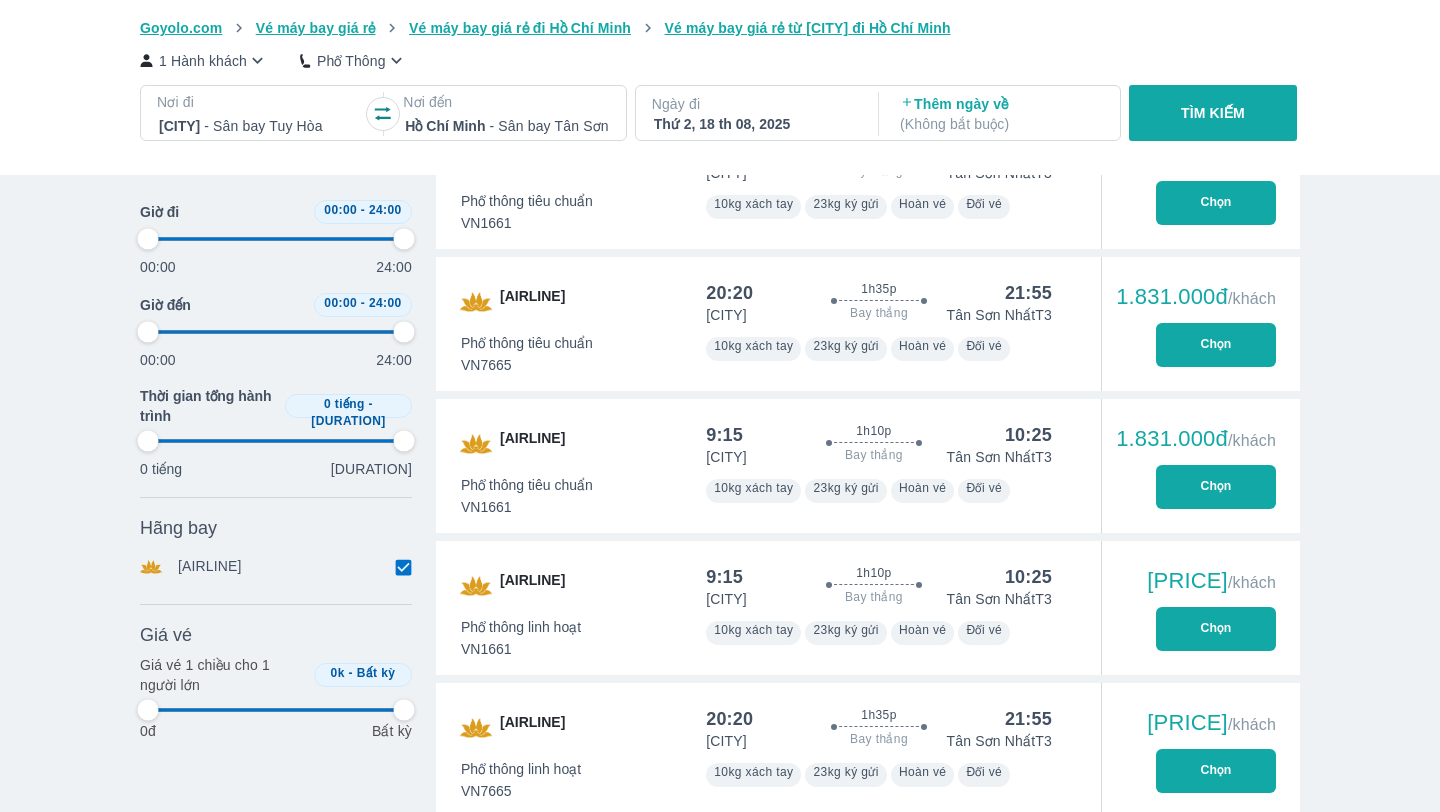 scroll, scrollTop: 1126, scrollLeft: 0, axis: vertical 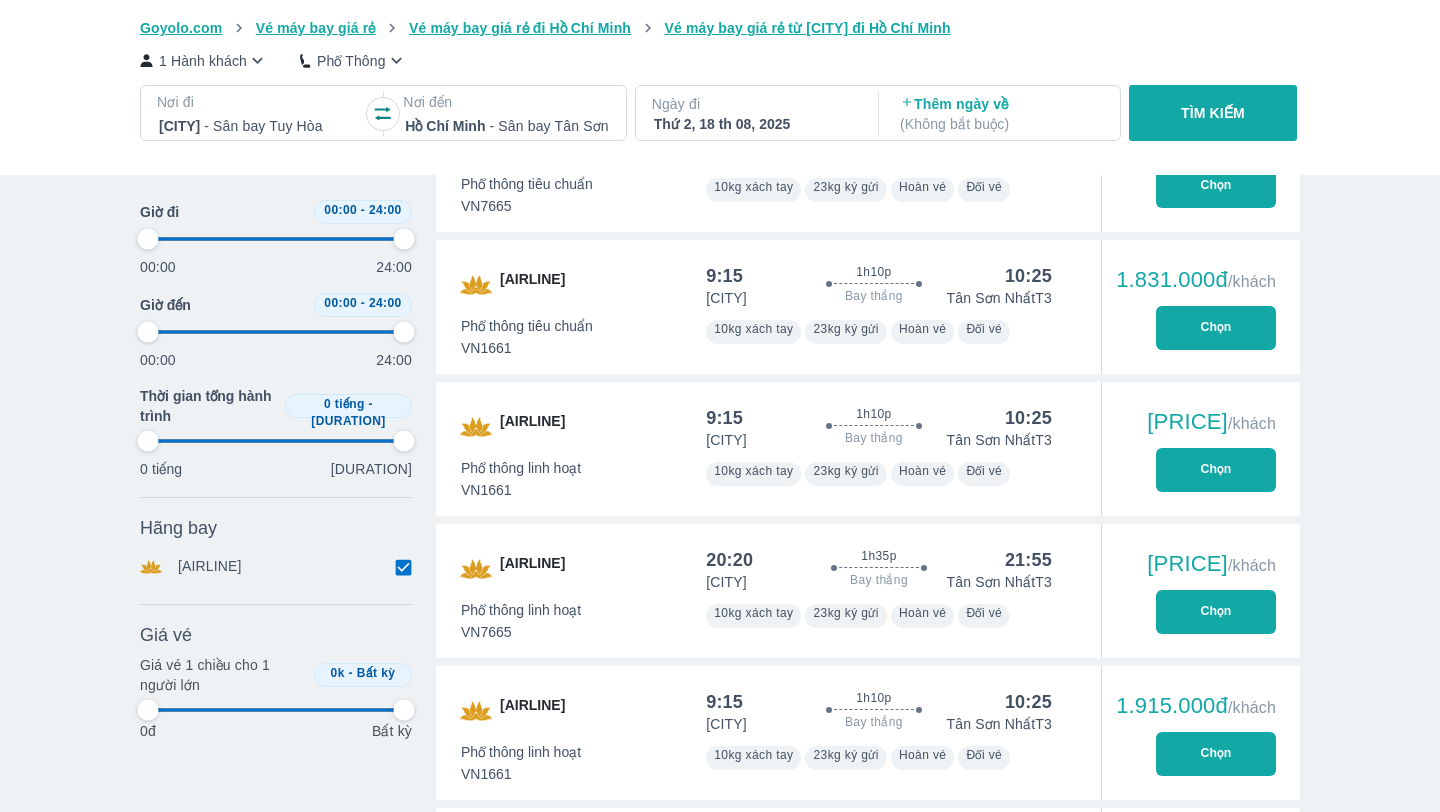 type on "97.9166666666667" 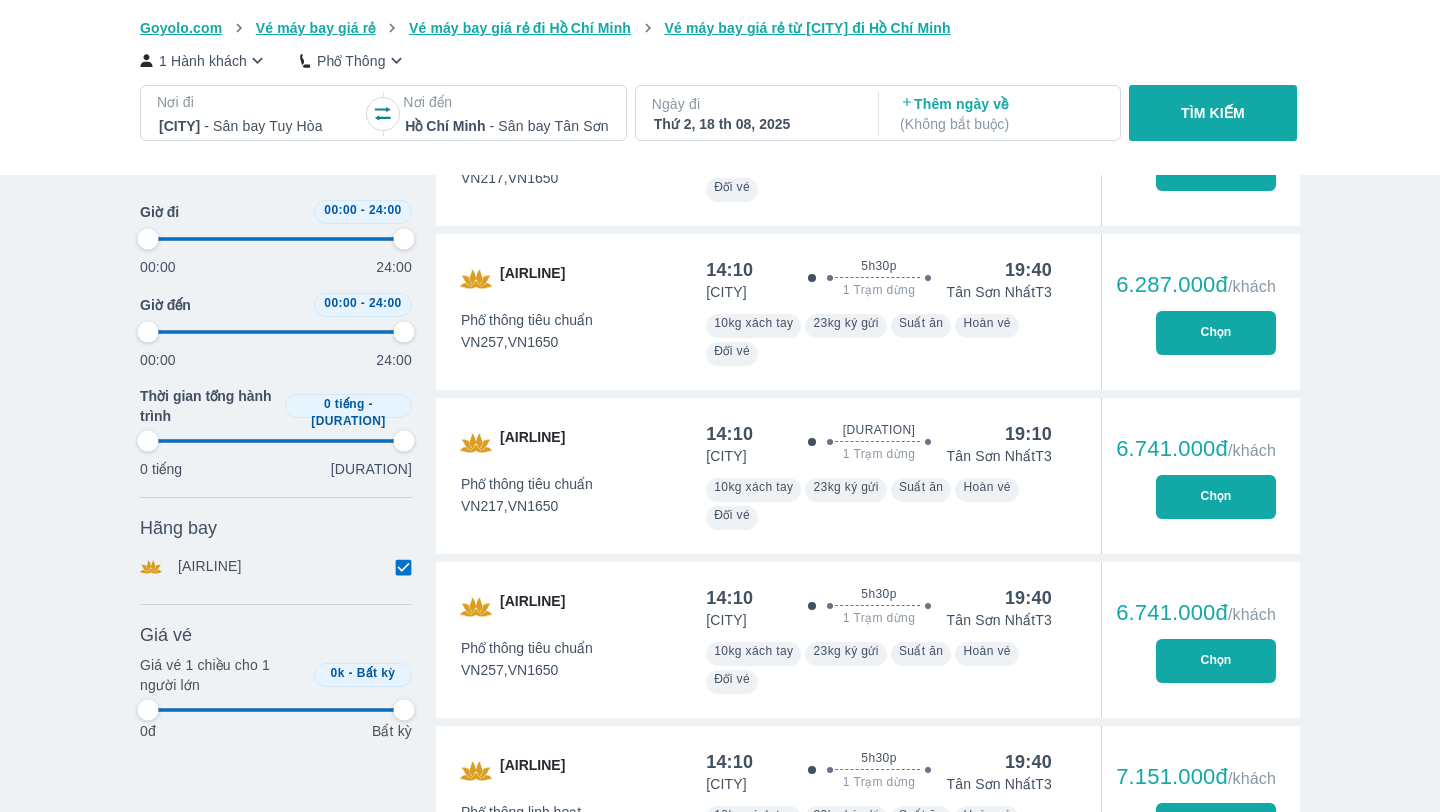 scroll, scrollTop: 2175, scrollLeft: 0, axis: vertical 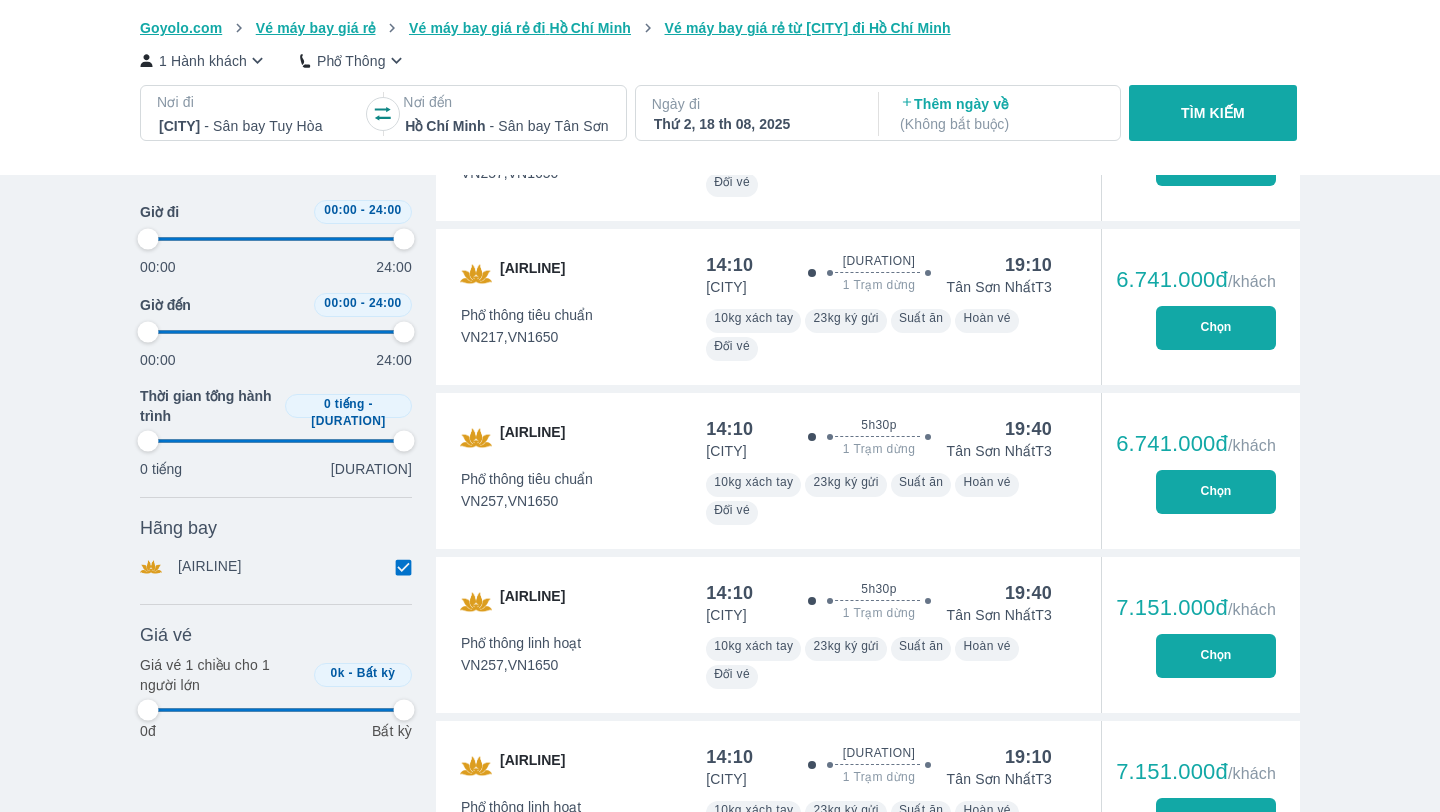type on "97.9166666666667" 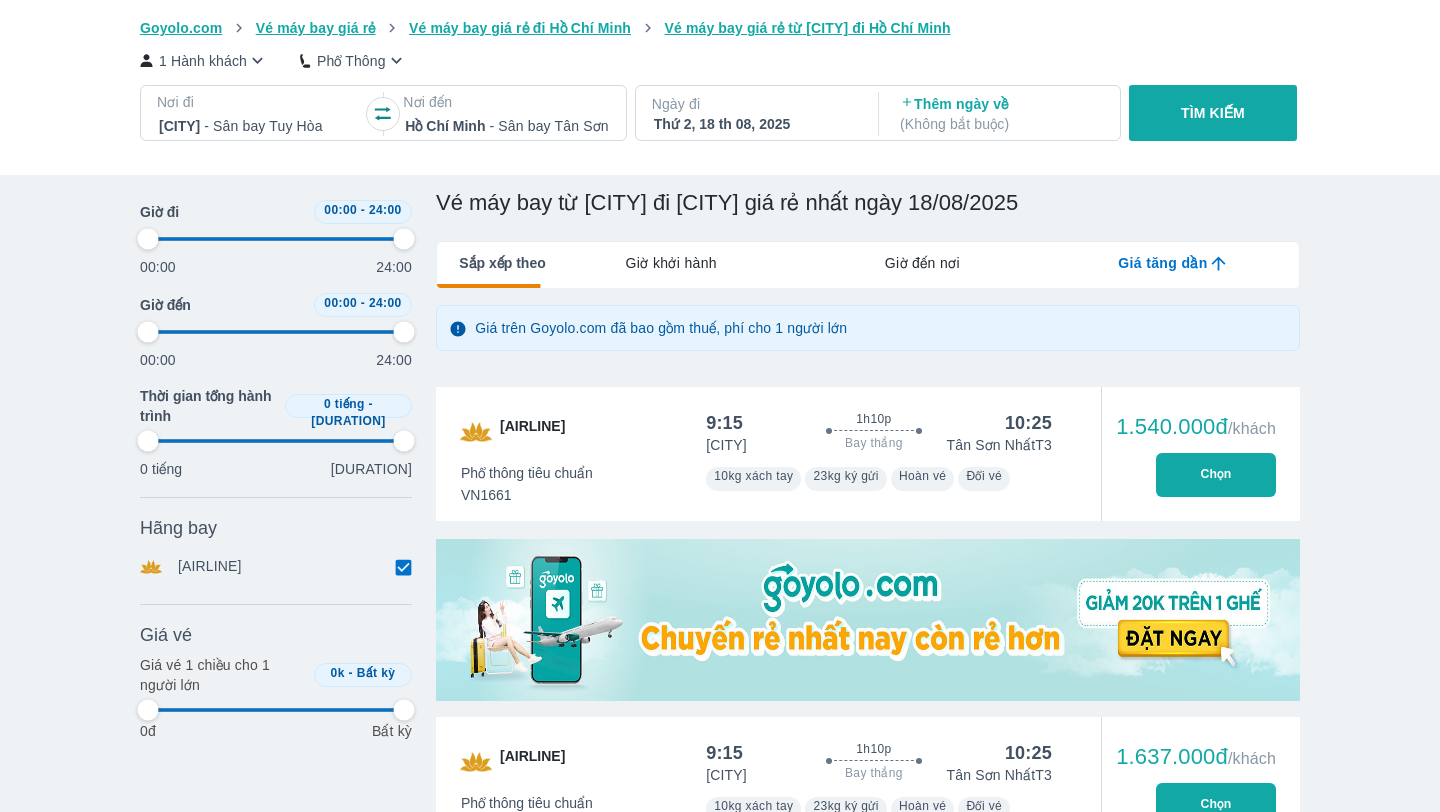type on "97.9166666666667" 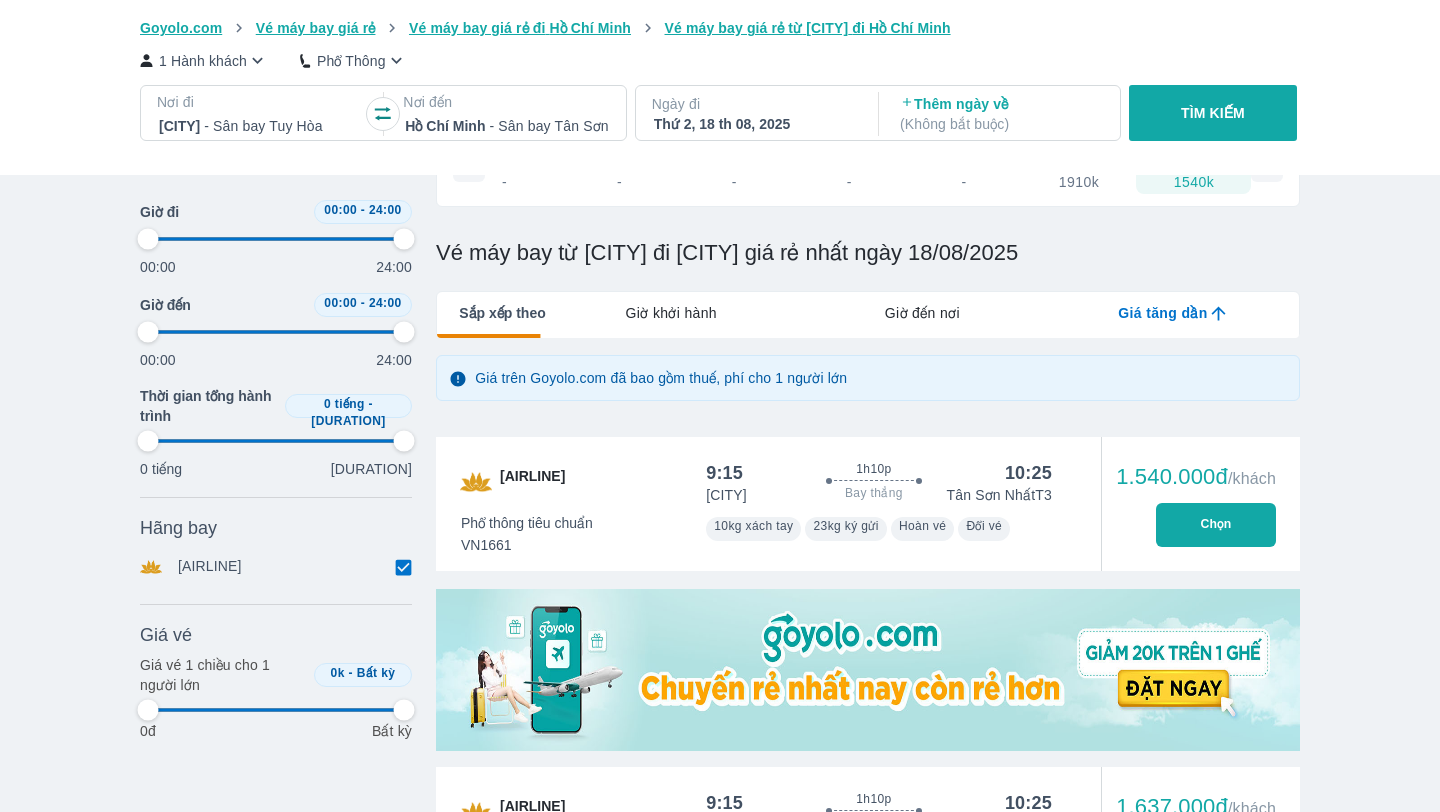 scroll, scrollTop: 171, scrollLeft: 0, axis: vertical 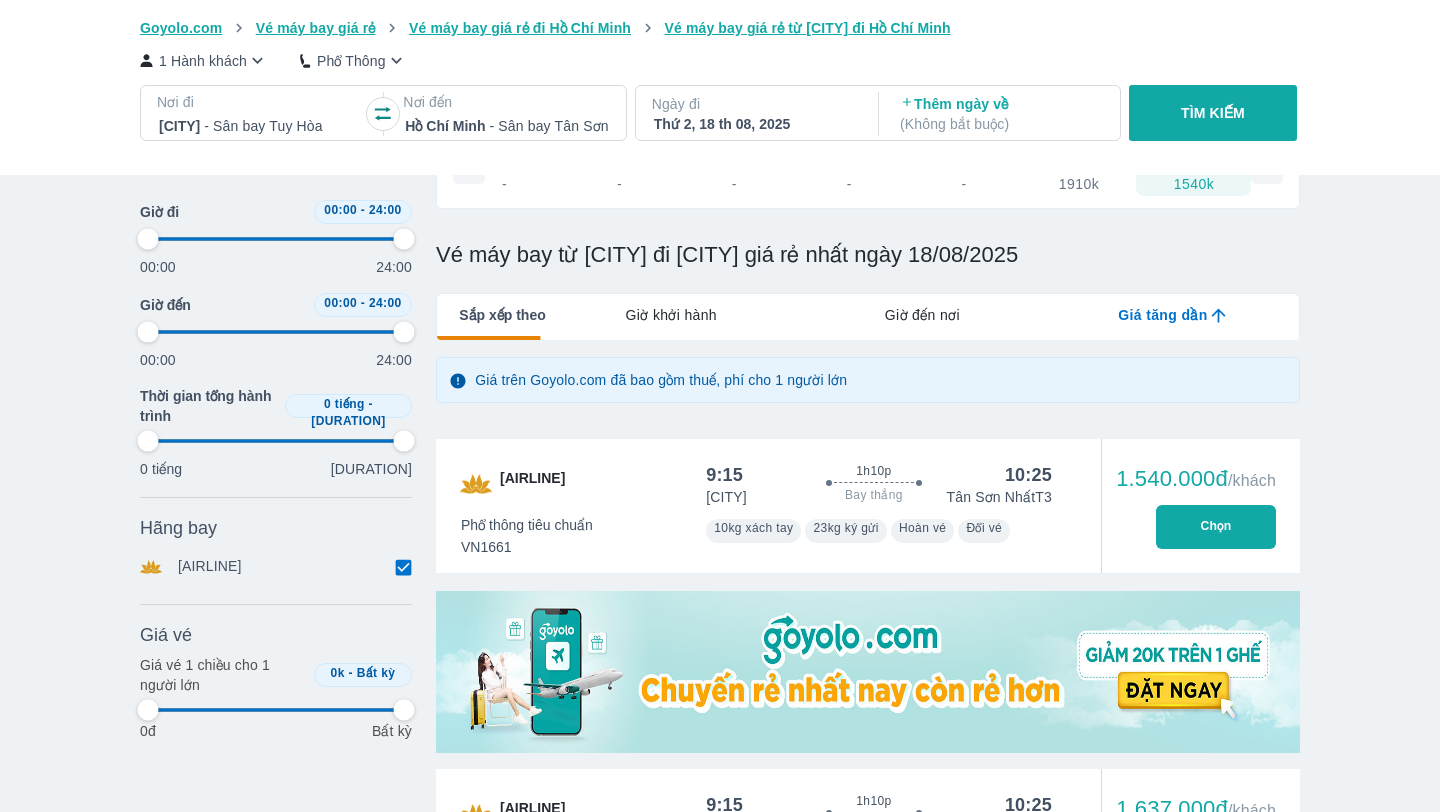 type on "97.9166666666667" 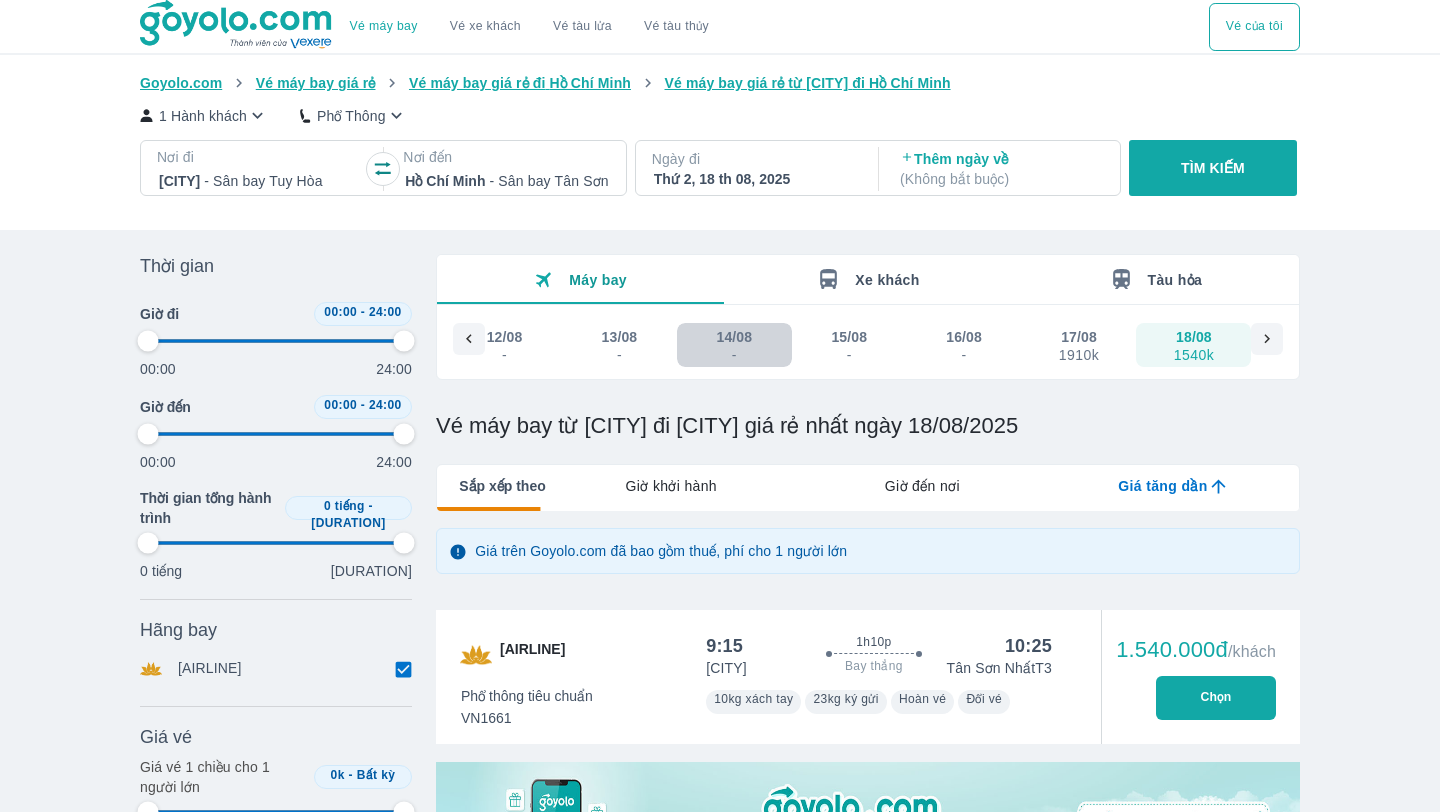 click on "14/08 -" at bounding box center (734, 345) 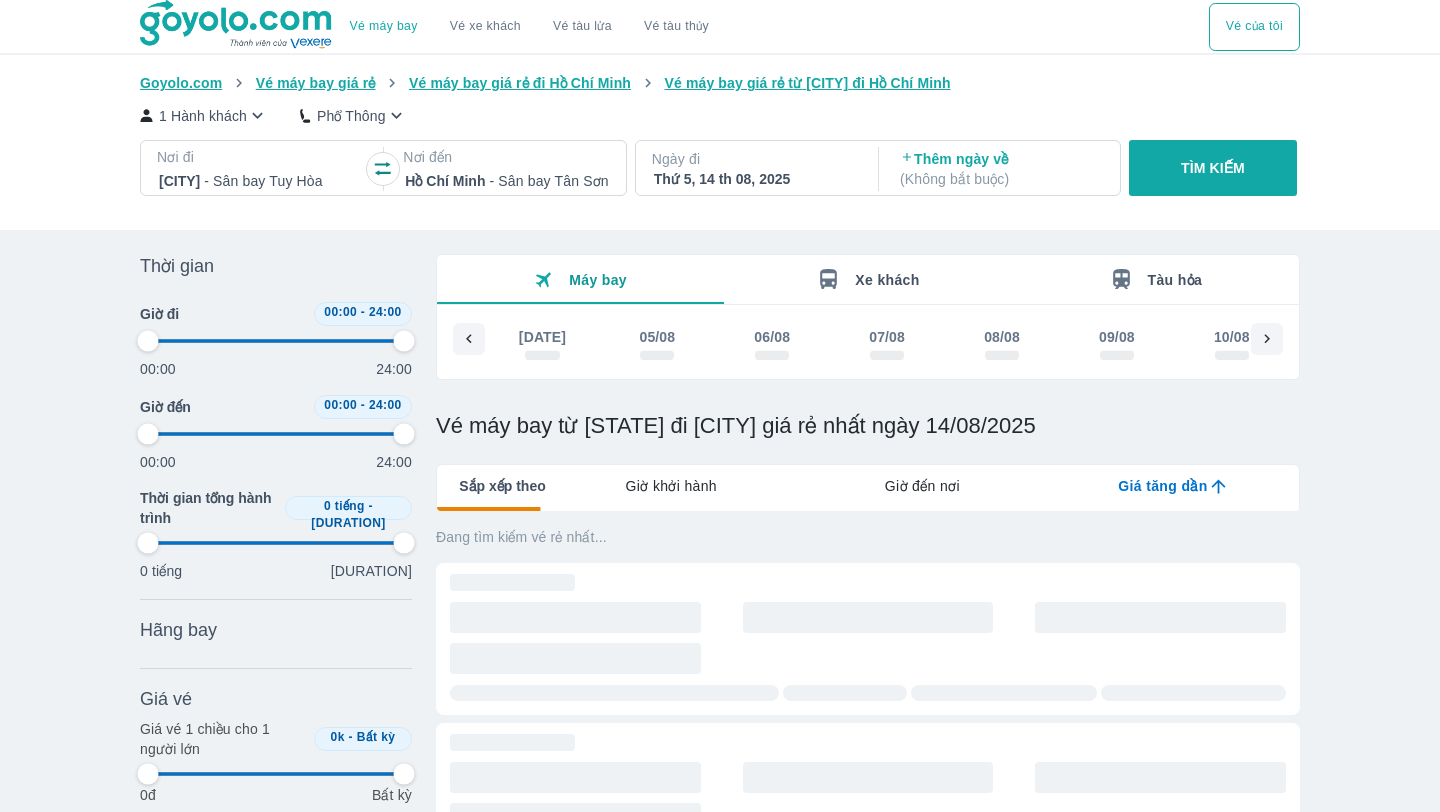 scroll, scrollTop: 0, scrollLeft: 539, axis: horizontal 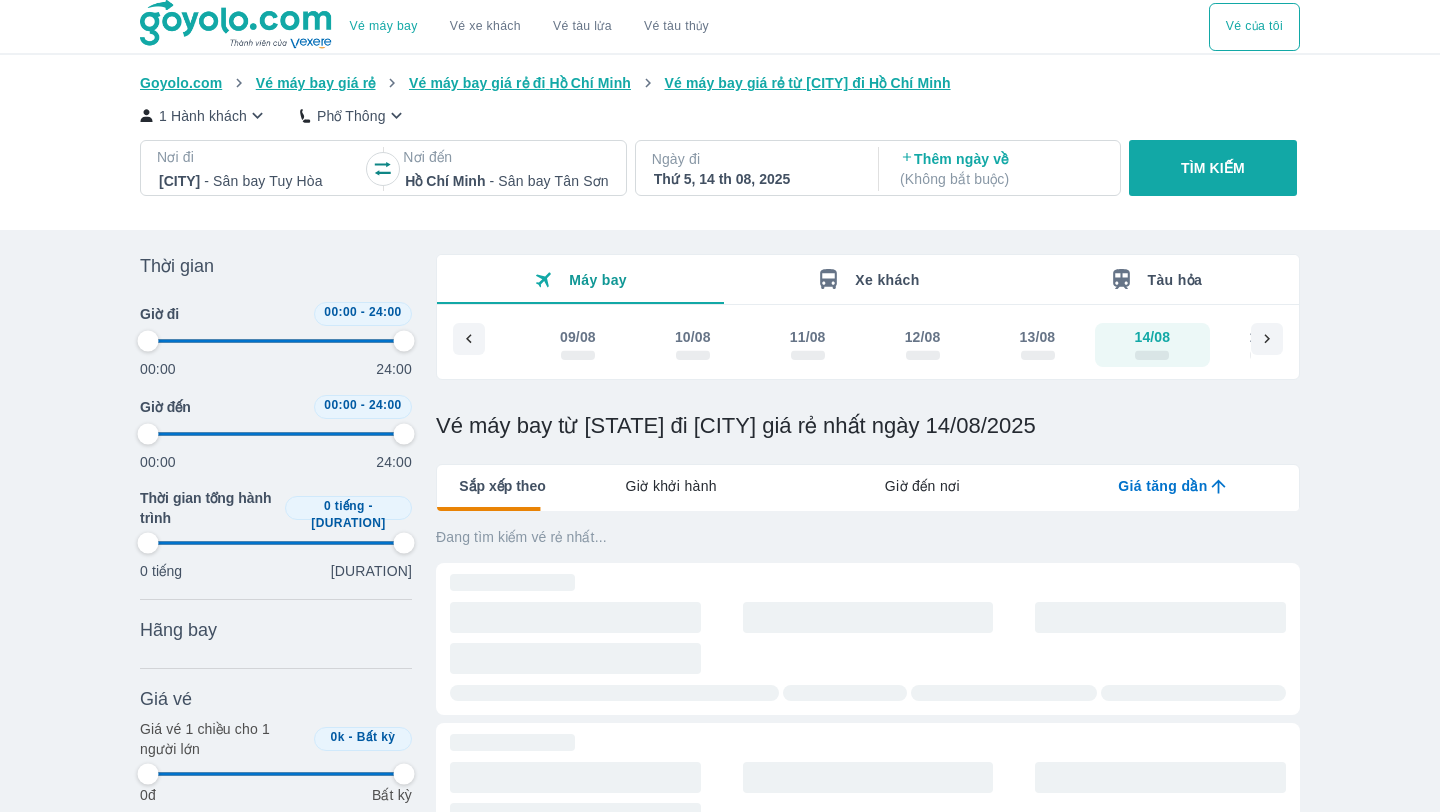 type on "97.9166666666667" 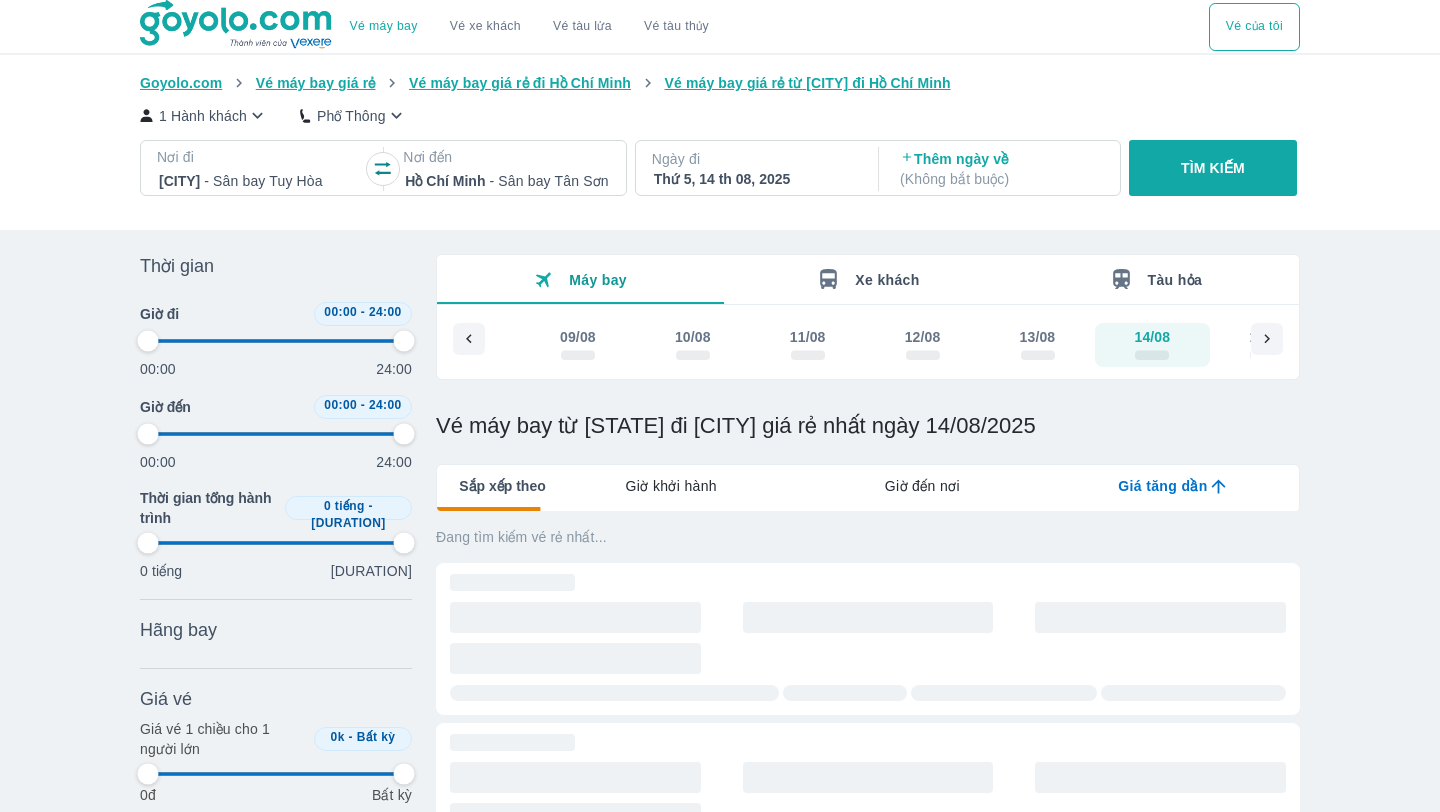 type on "97.9166666666667" 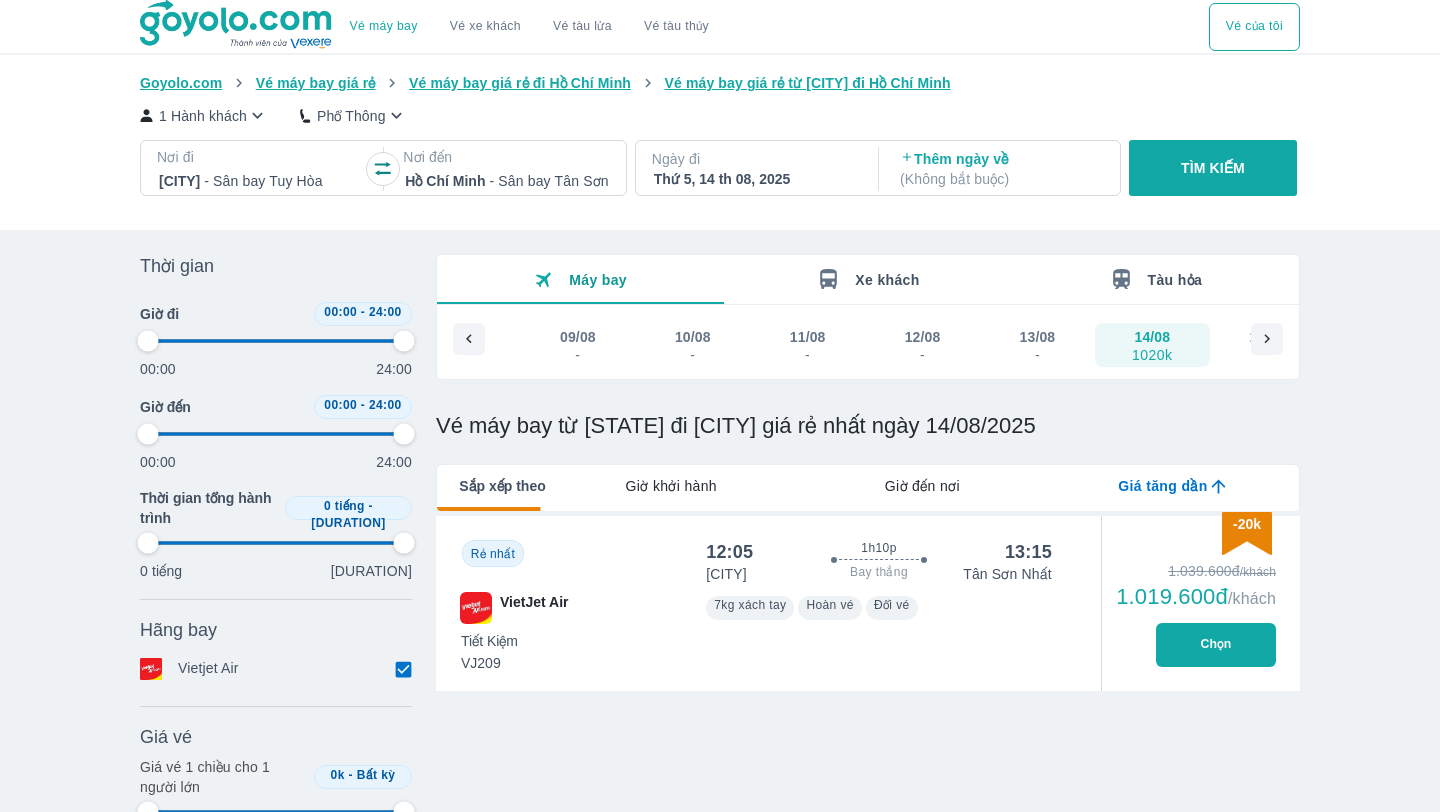 scroll, scrollTop: 37, scrollLeft: 0, axis: vertical 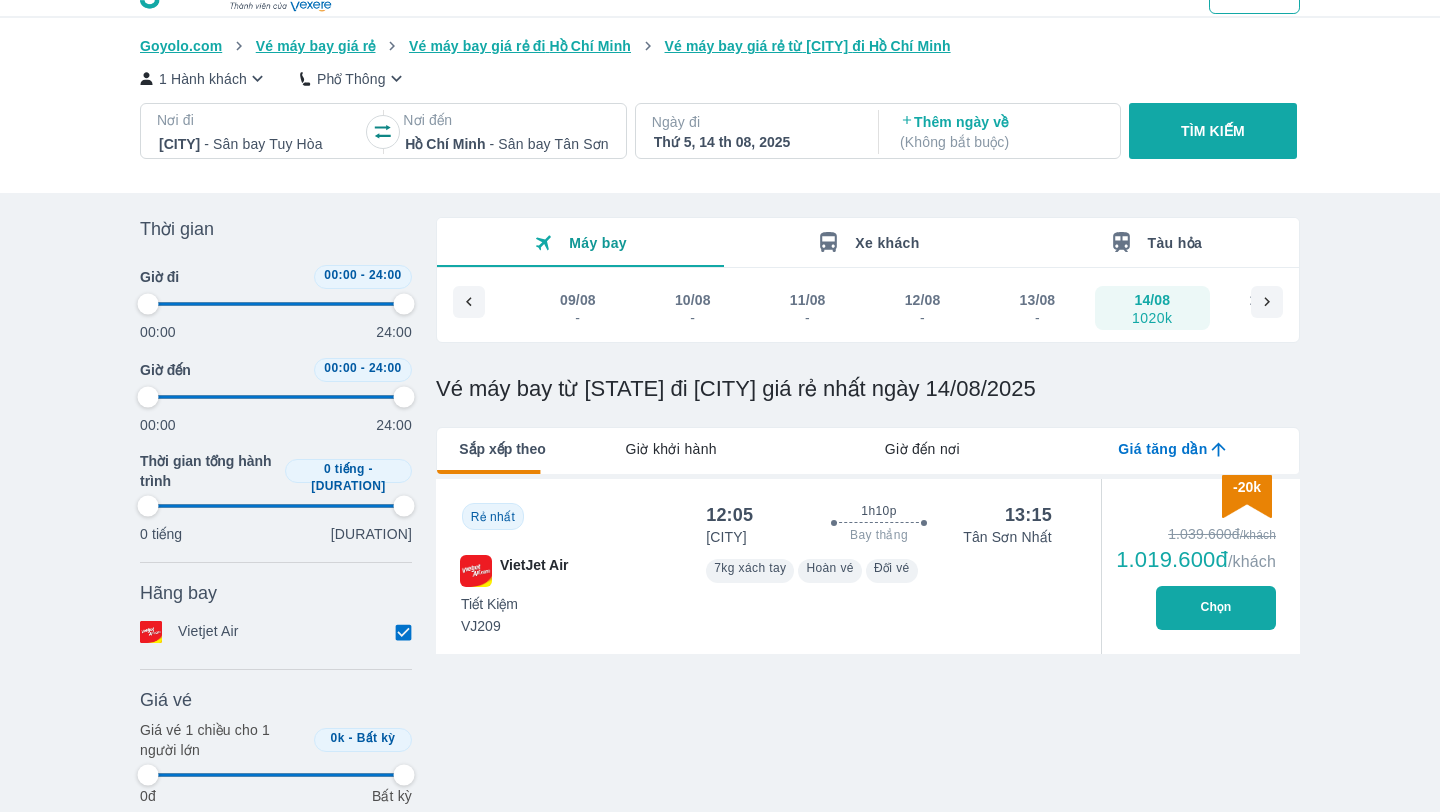click on "11/08 -" at bounding box center (807, 308) 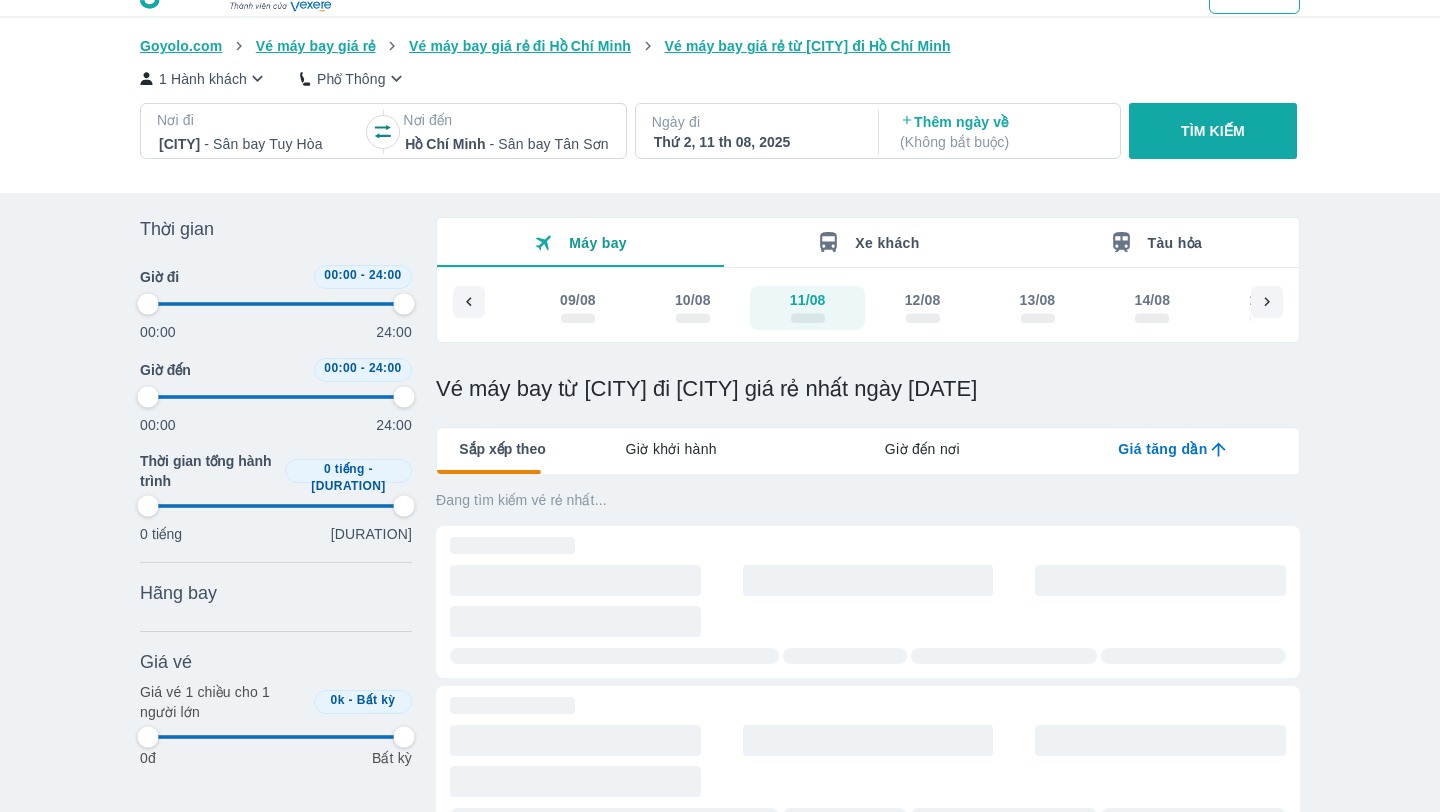 click 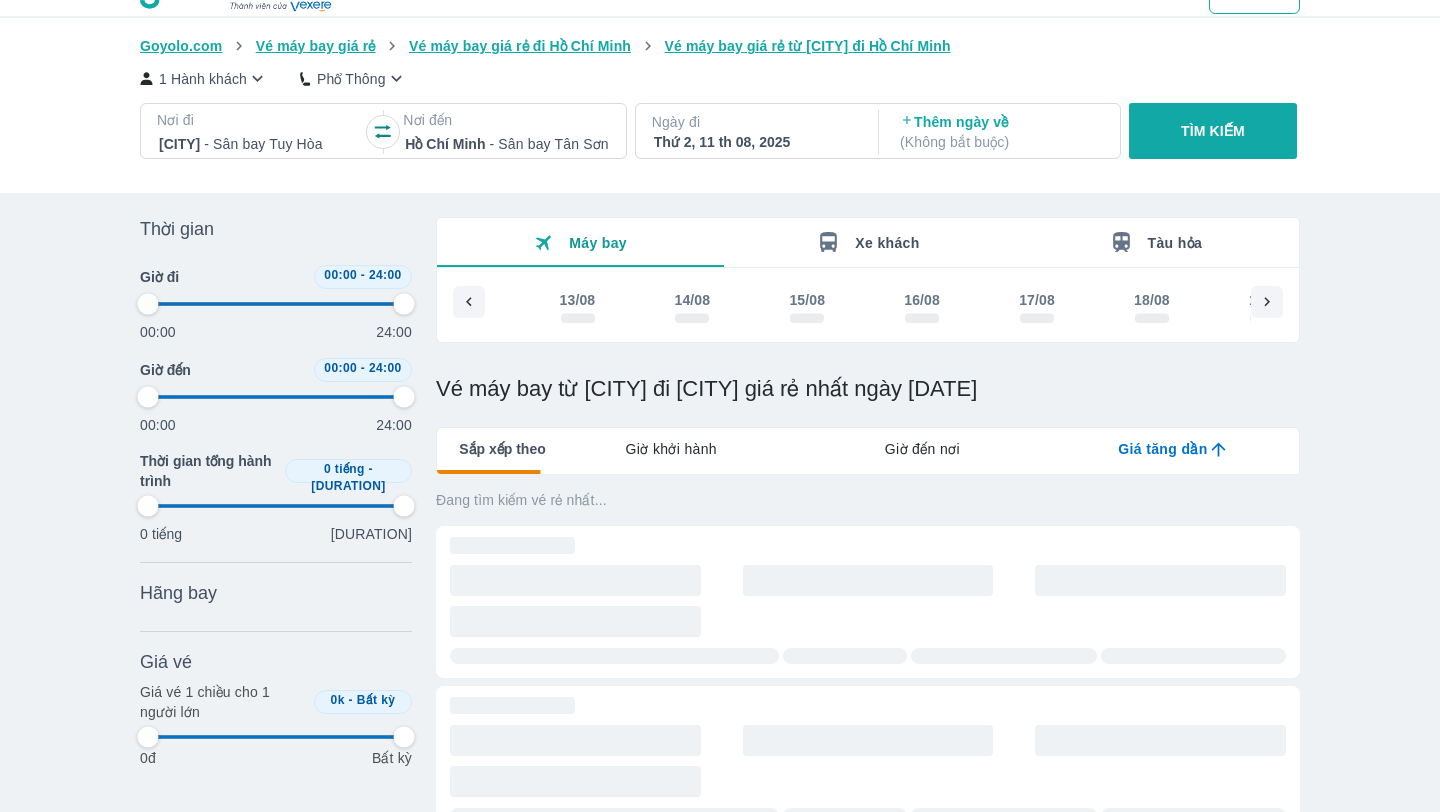 click 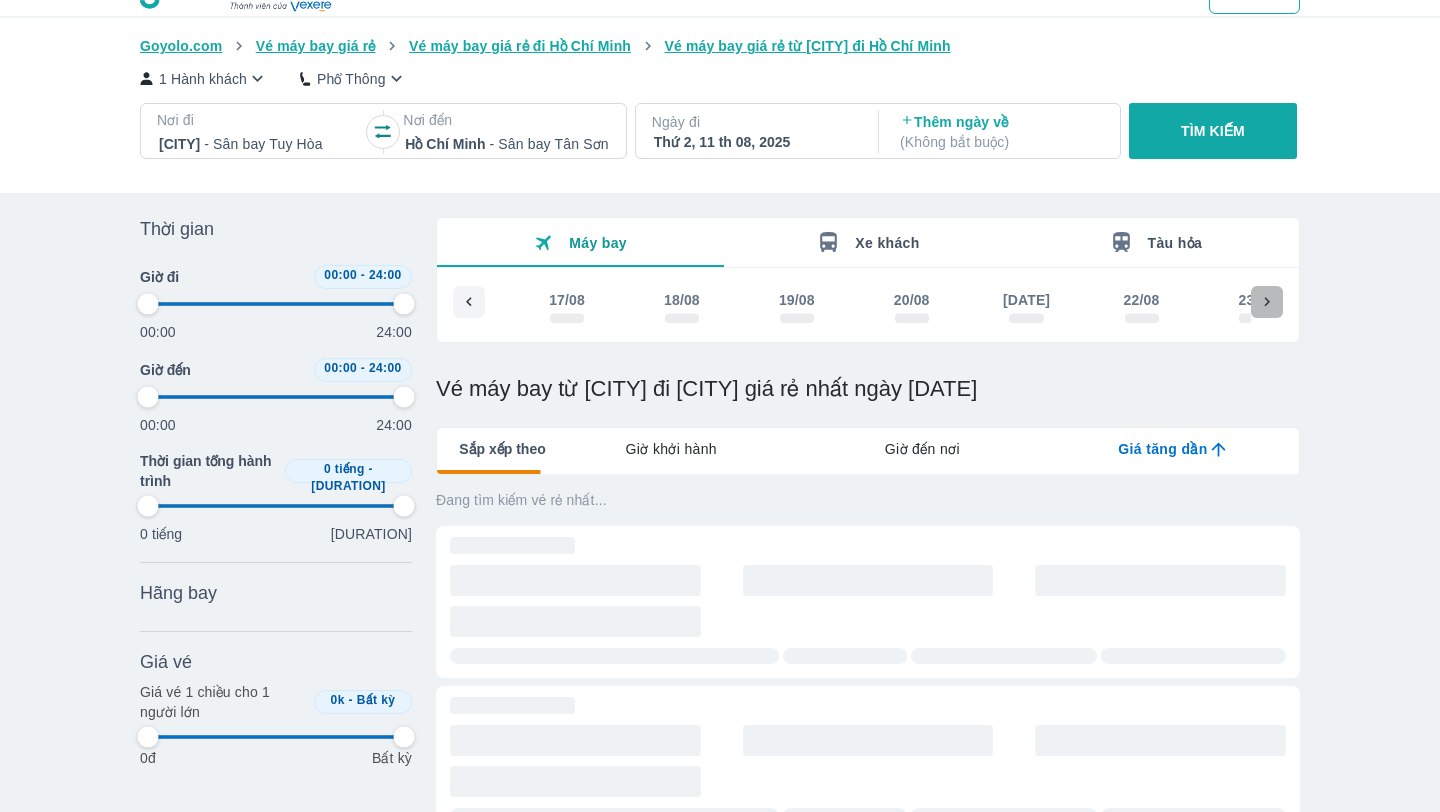 click 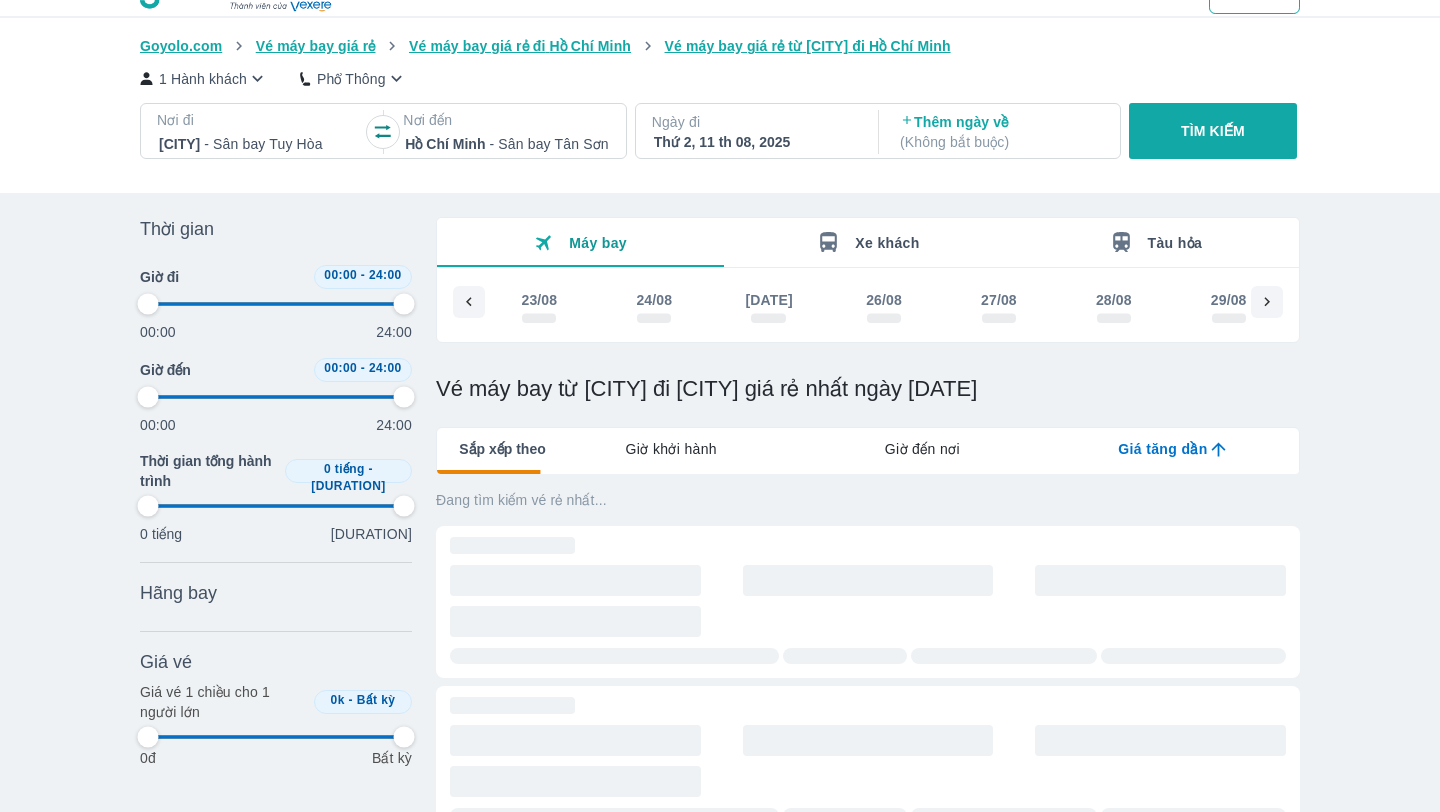 scroll, scrollTop: 0, scrollLeft: 2207, axis: horizontal 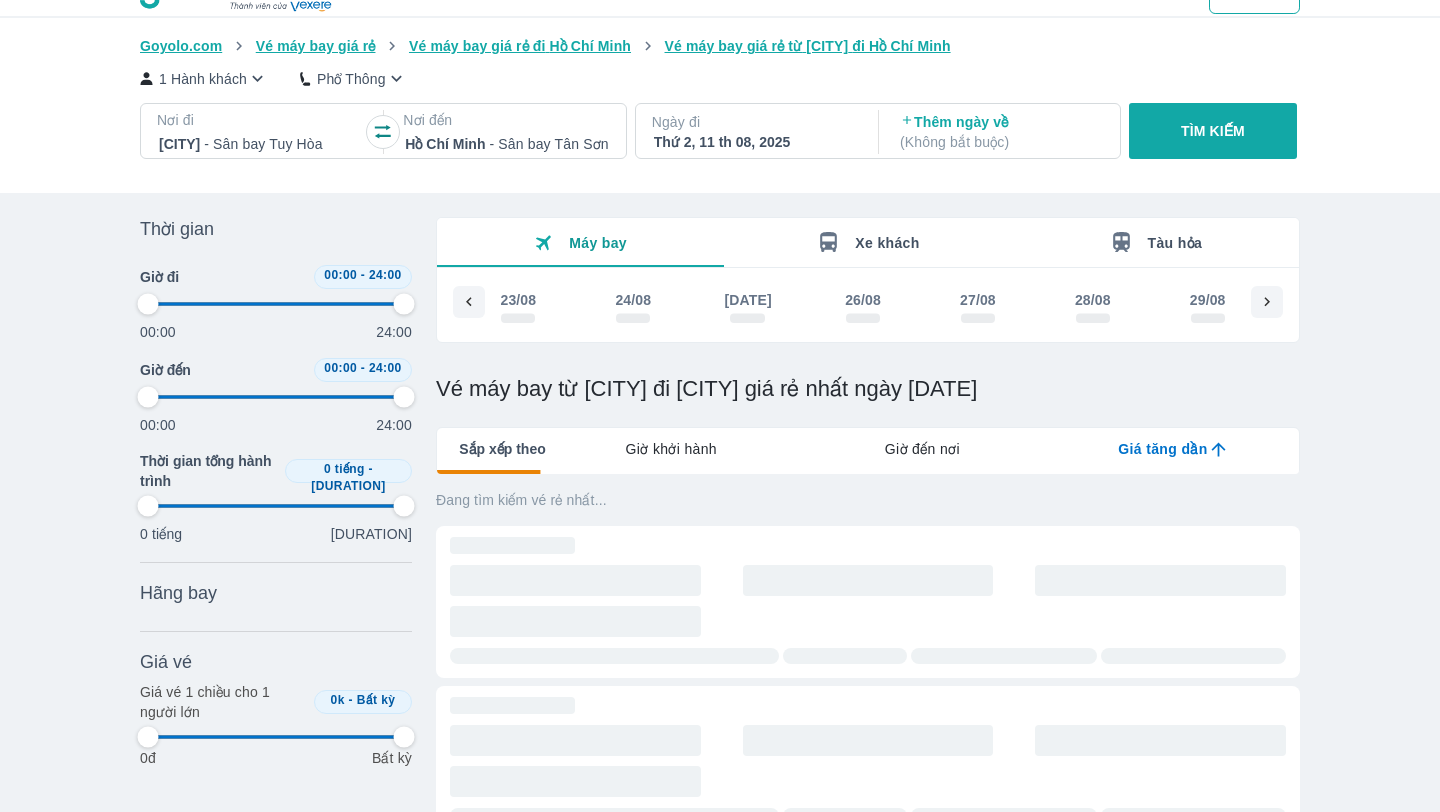 click on "[DAY]/[MONTH]" at bounding box center (748, 308) 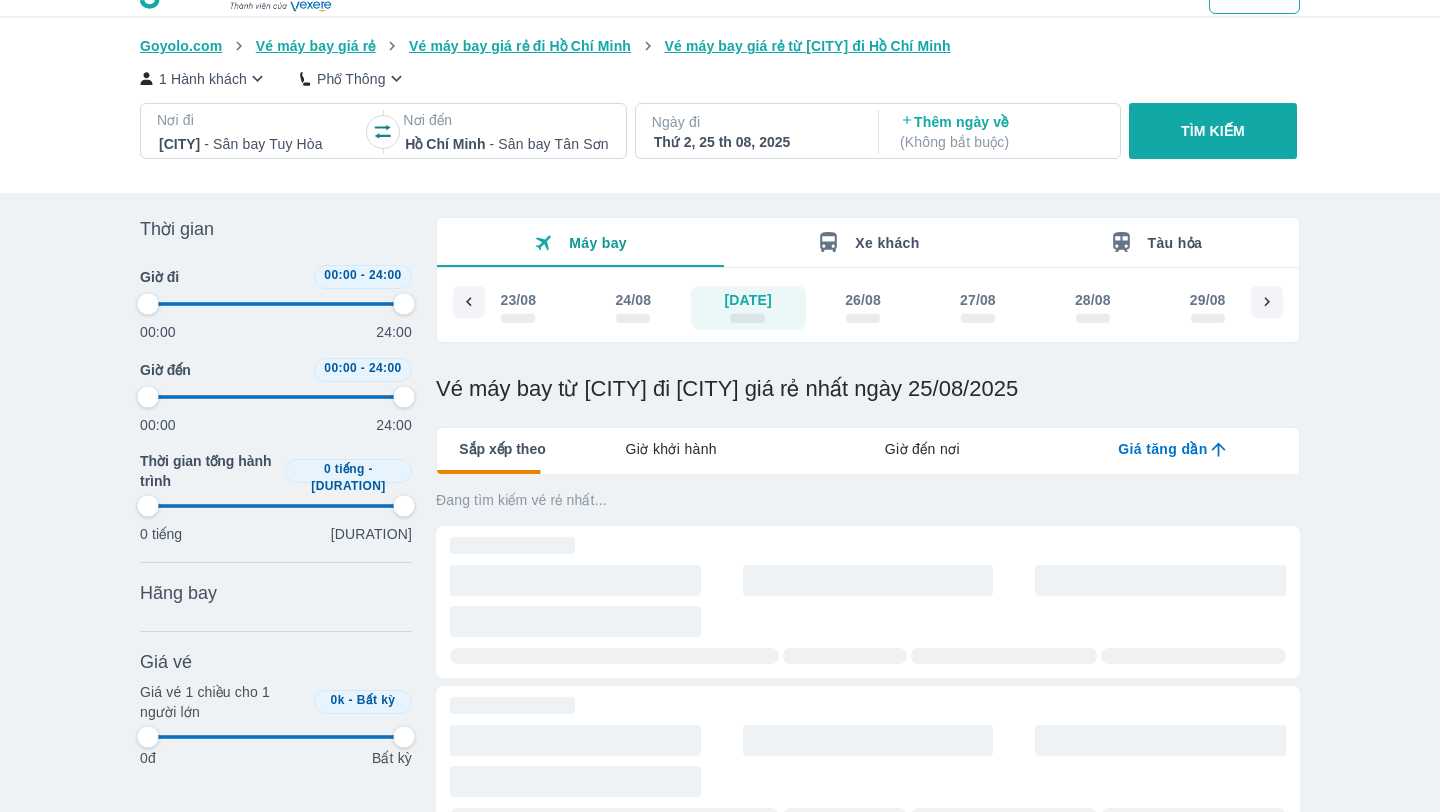 type on "97.9166666666667" 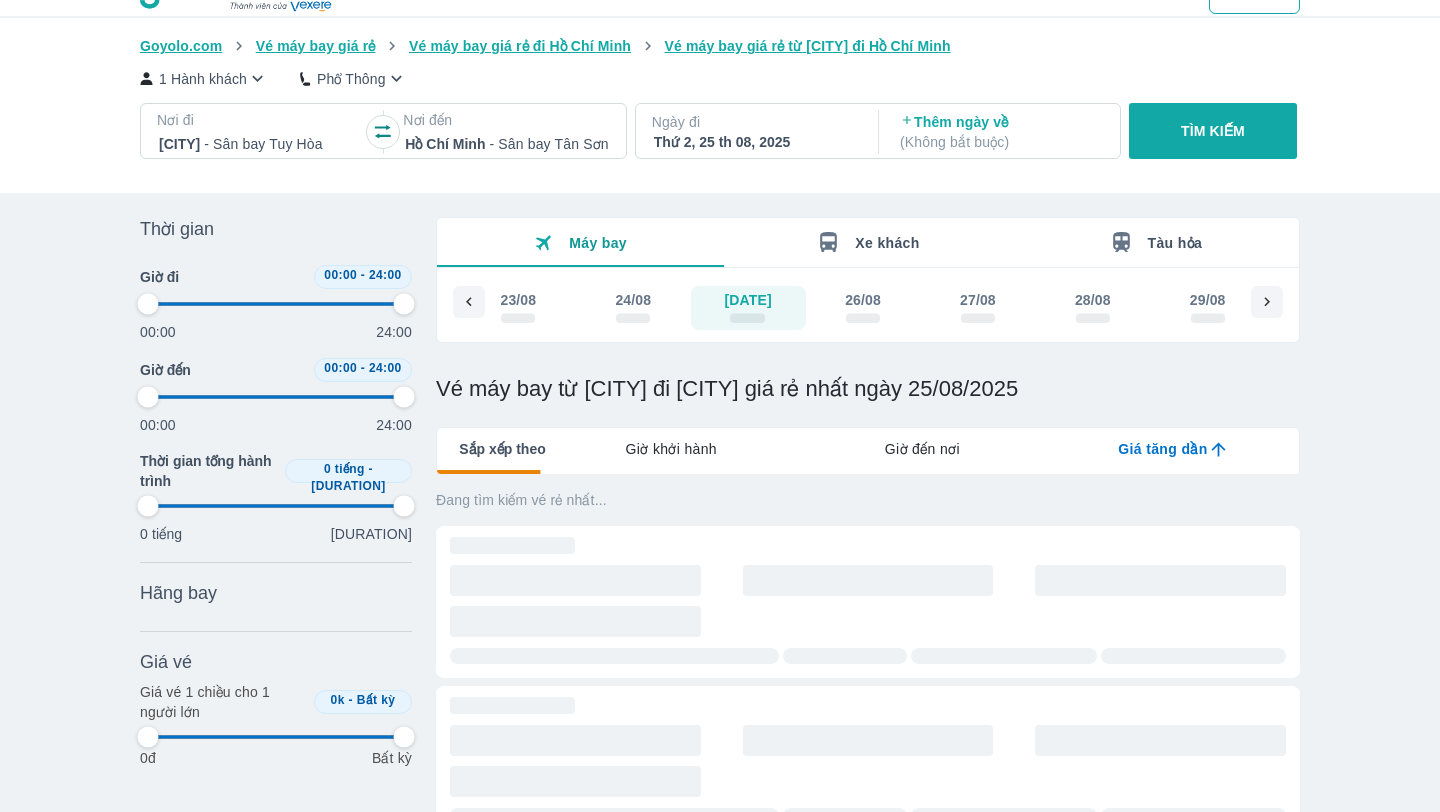 type on "97.9166666666667" 